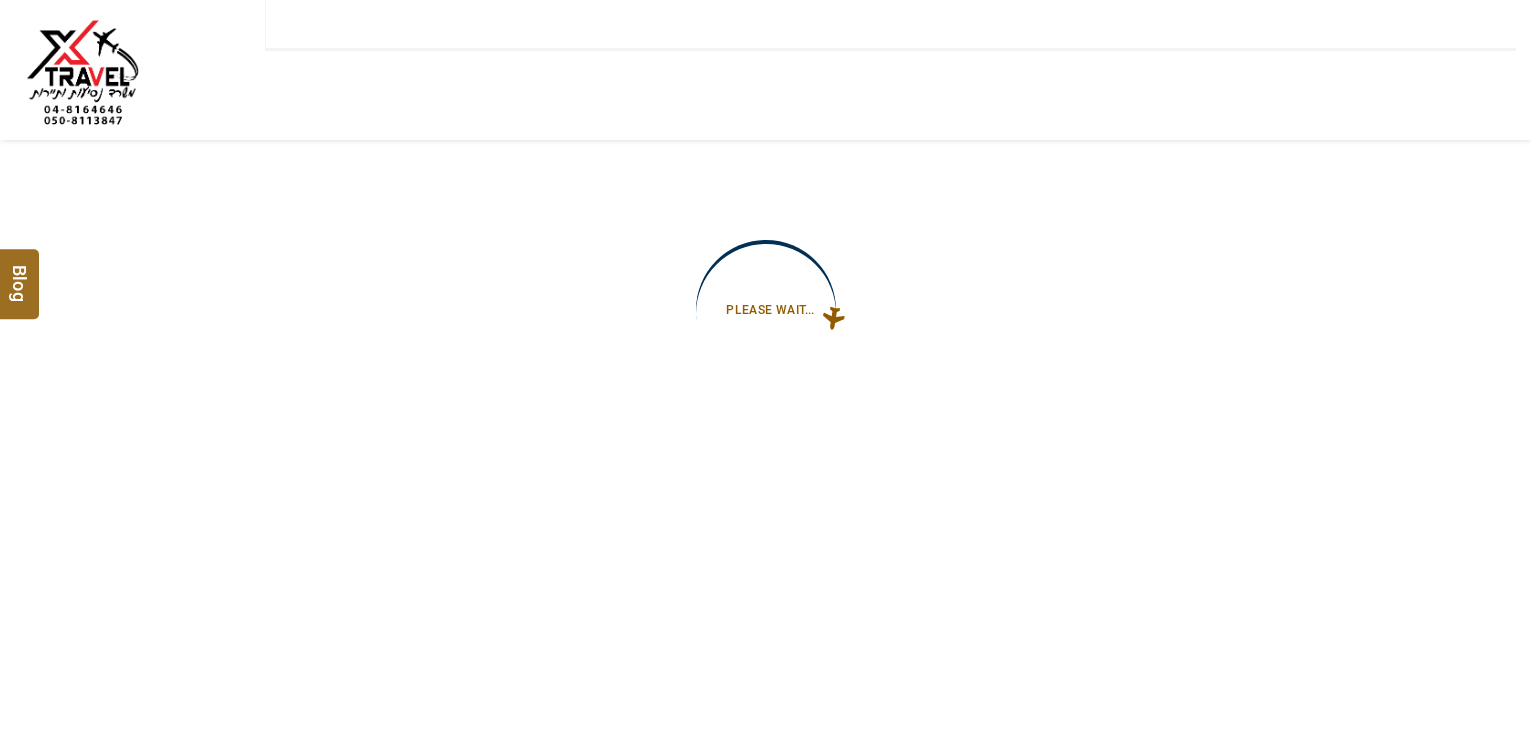 scroll, scrollTop: 0, scrollLeft: 0, axis: both 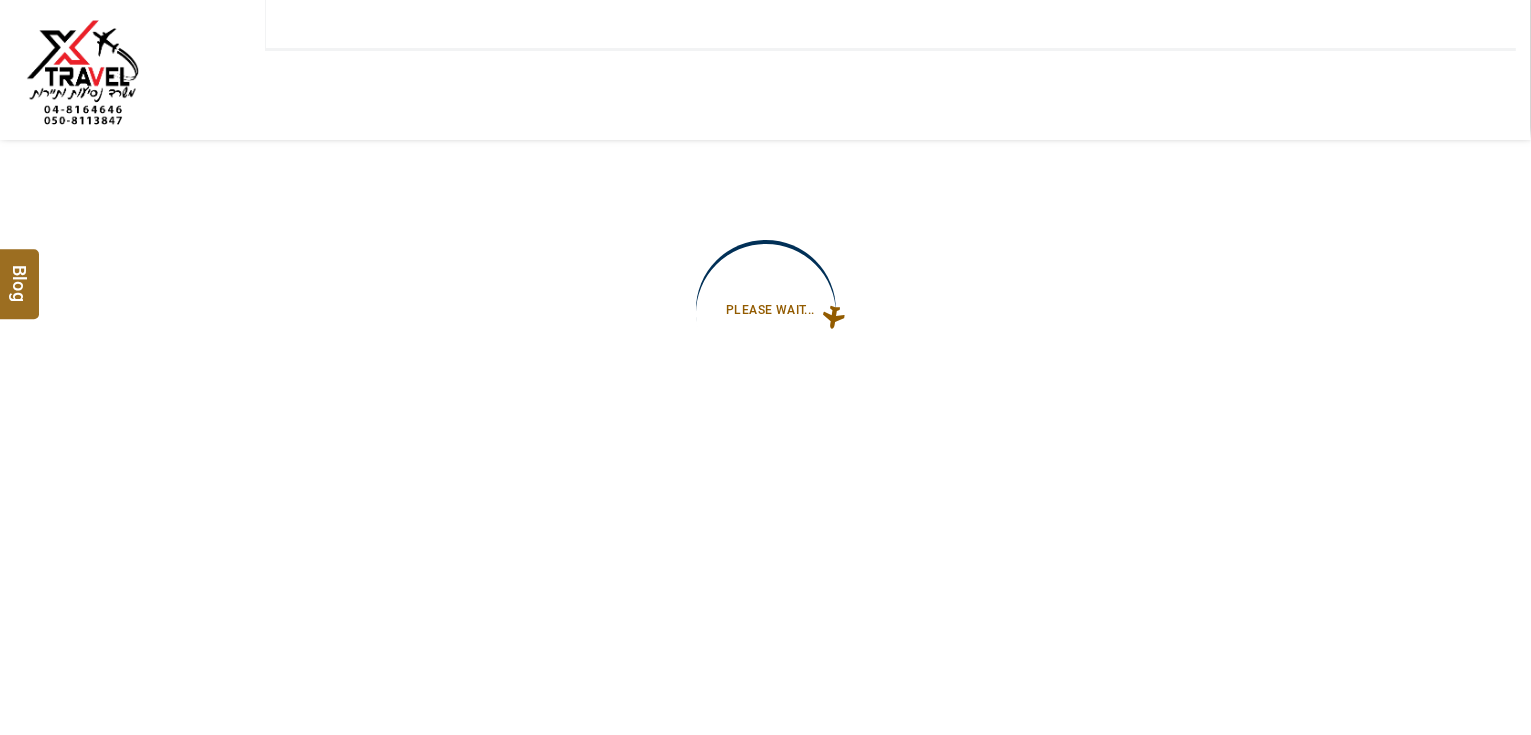 type on "**********" 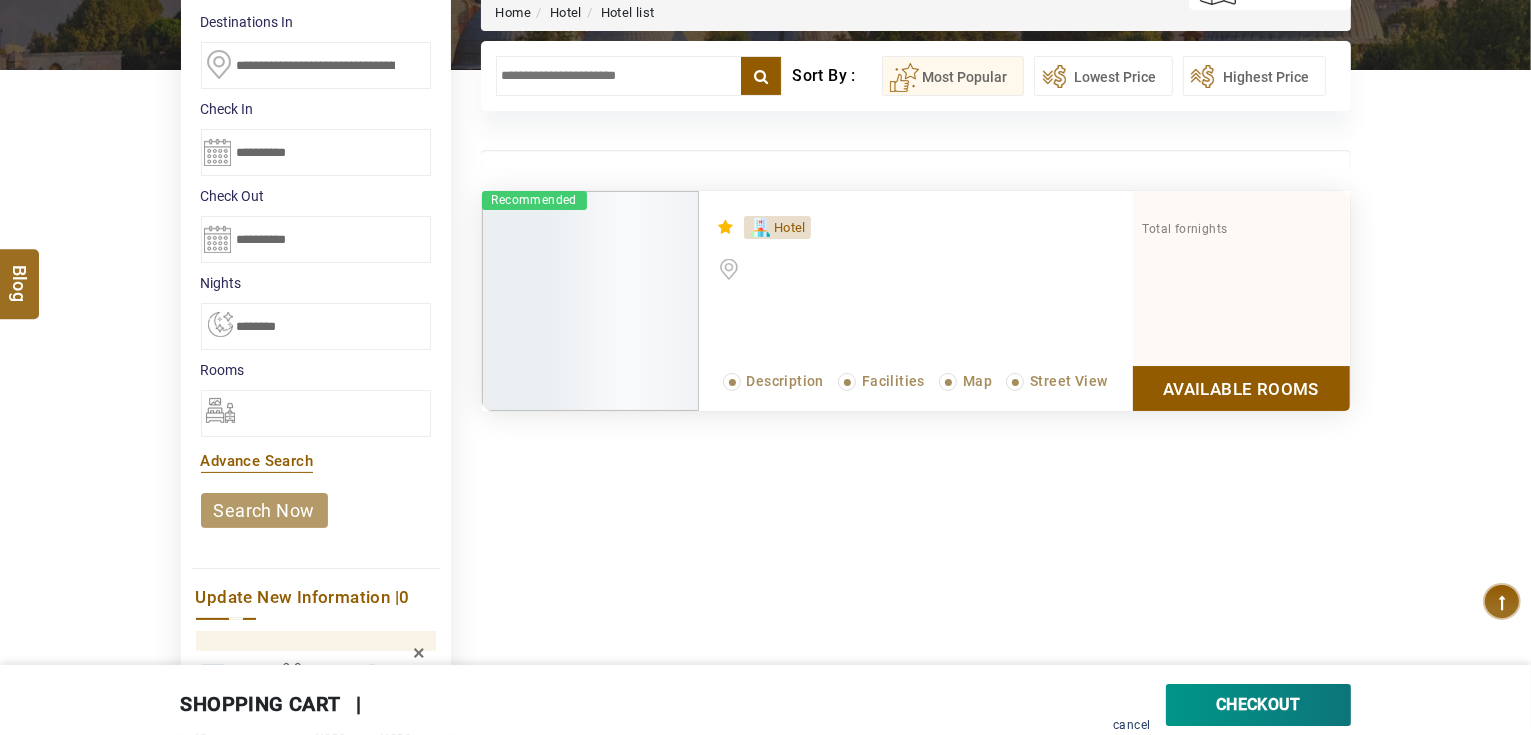 type on "**********" 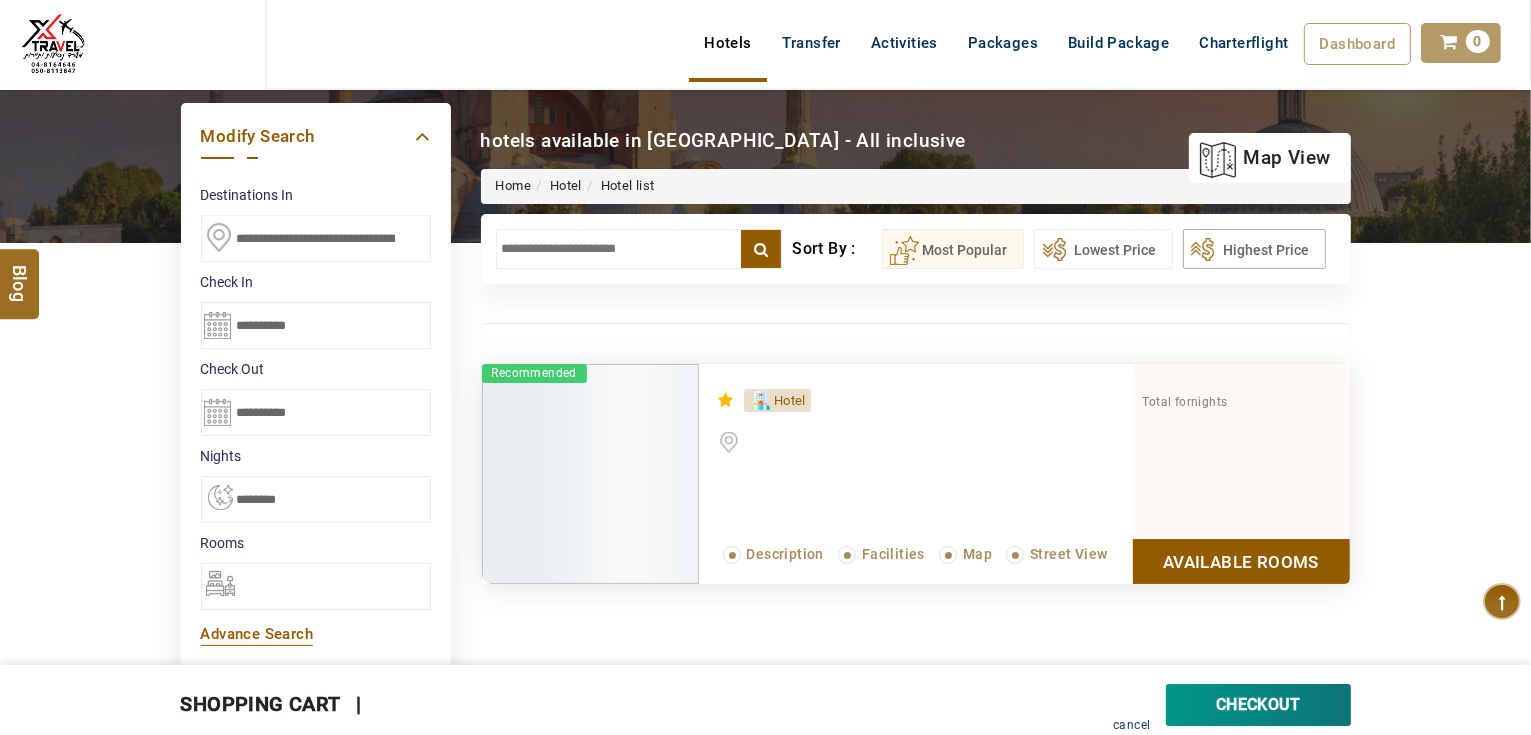 scroll, scrollTop: 0, scrollLeft: 0, axis: both 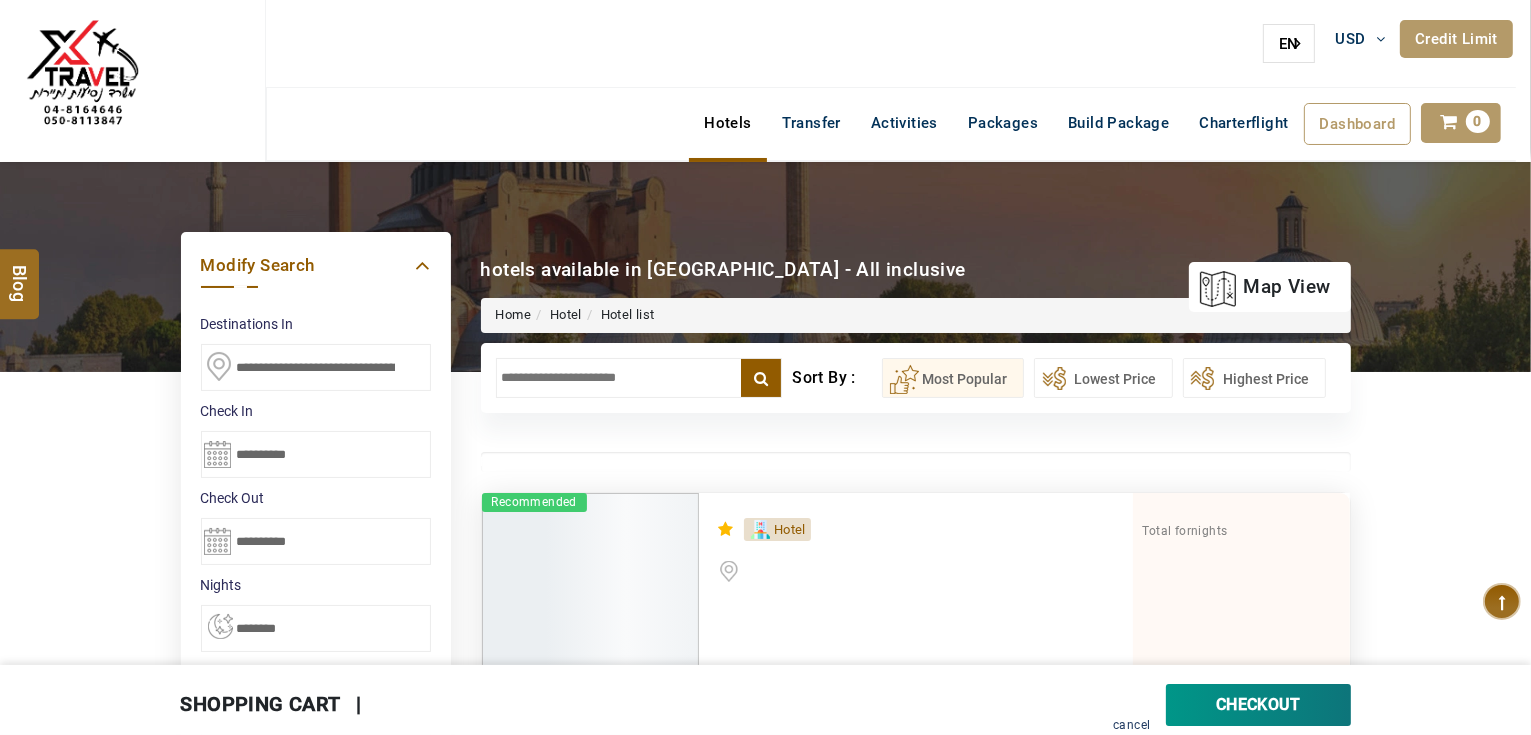 click on "Credit Limit" at bounding box center [1456, 39] 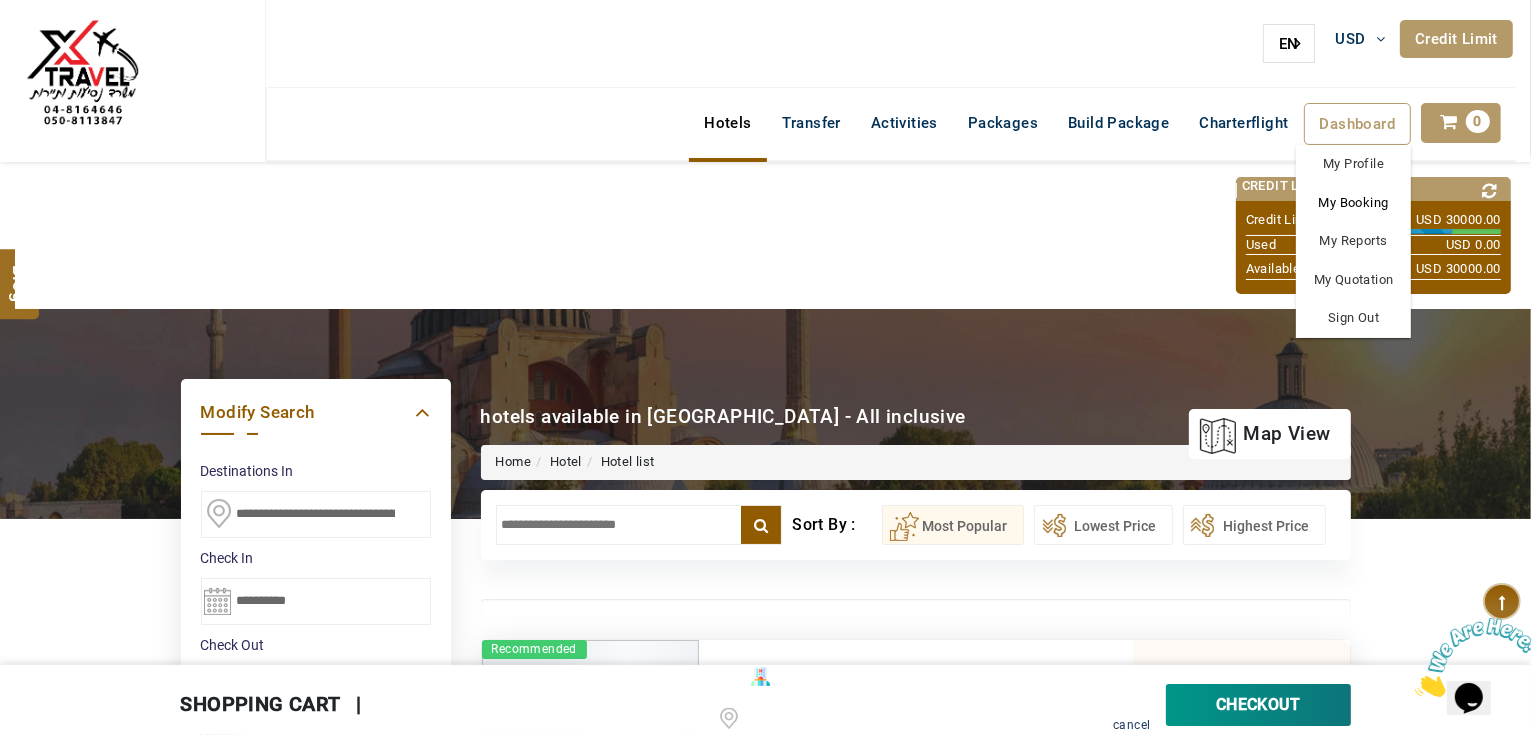 scroll, scrollTop: 0, scrollLeft: 0, axis: both 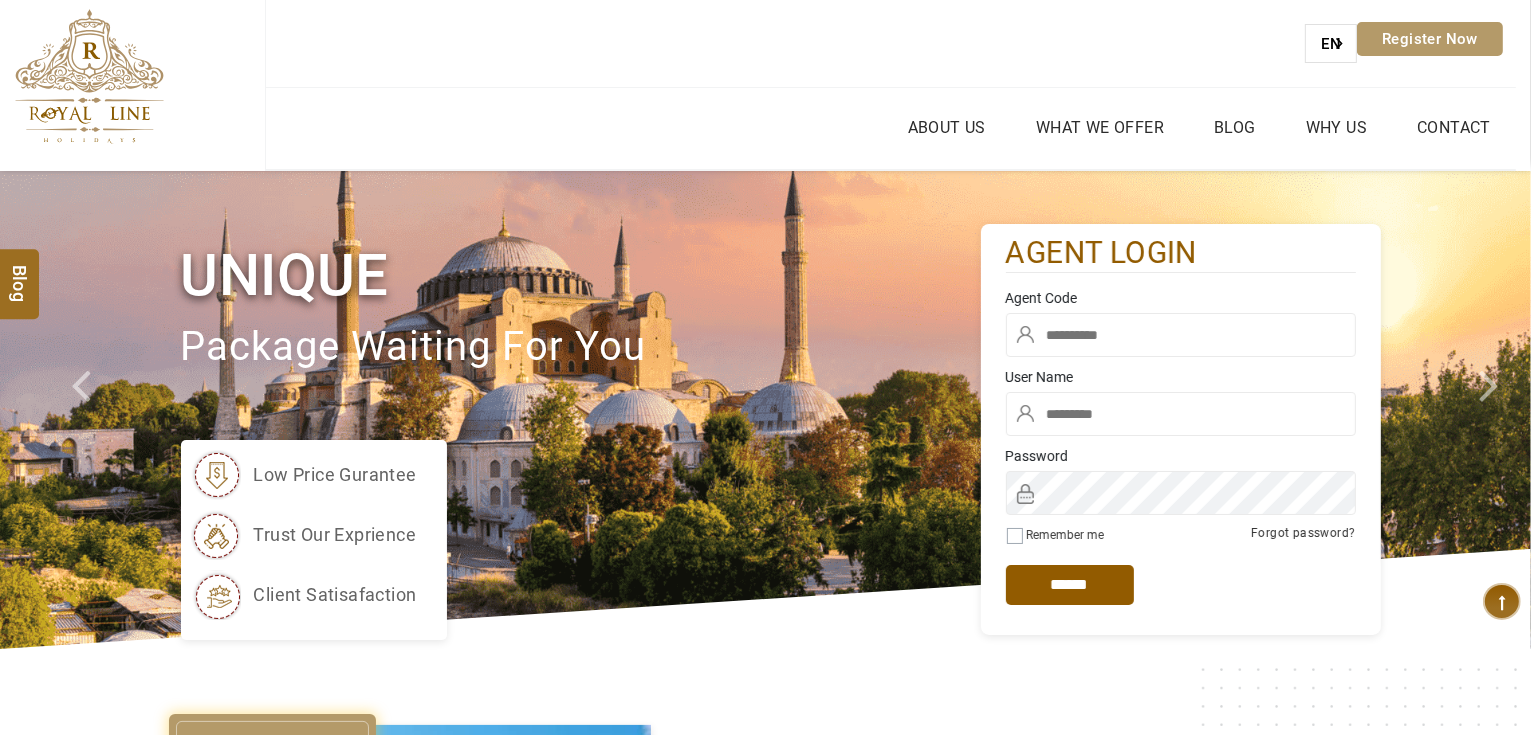 type on "*******" 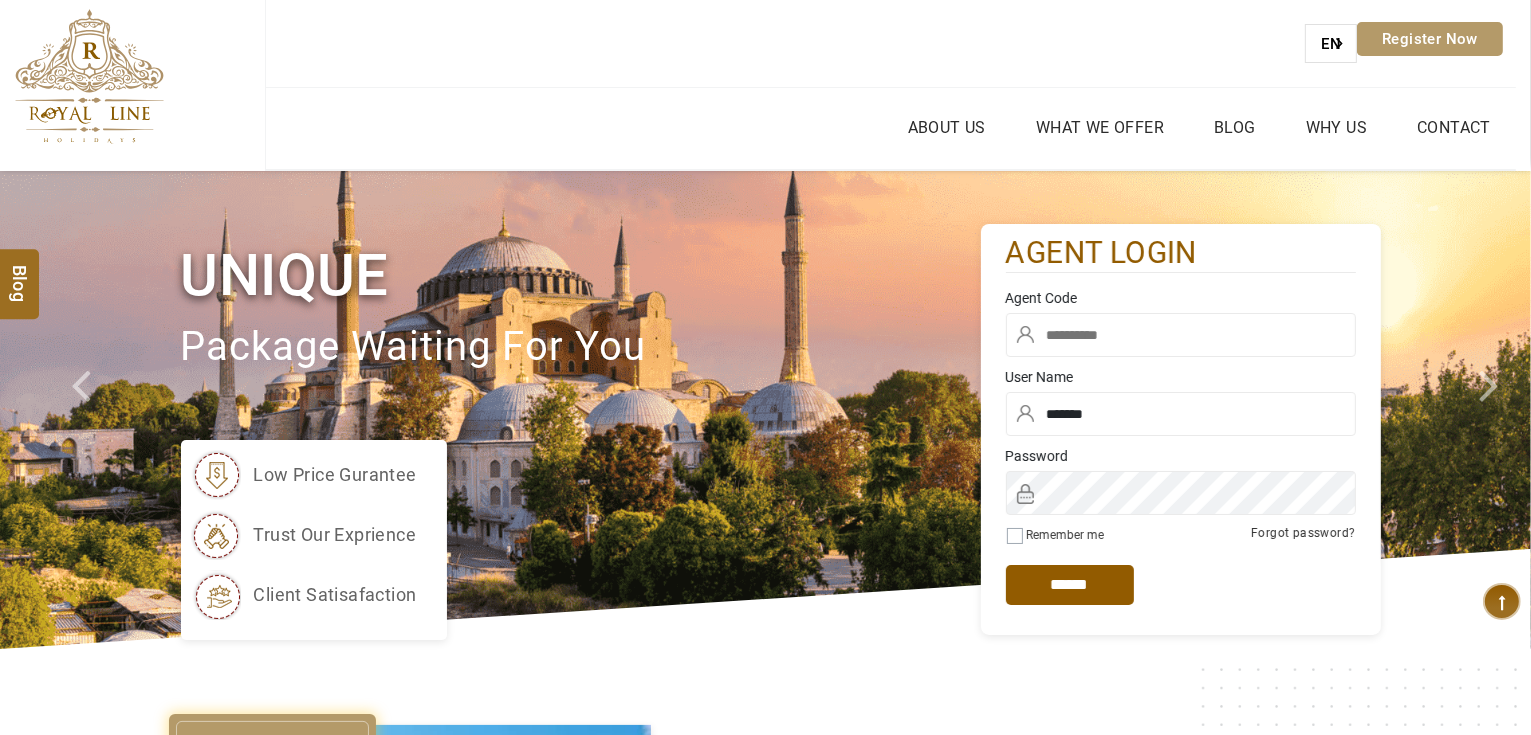click at bounding box center [1181, 335] 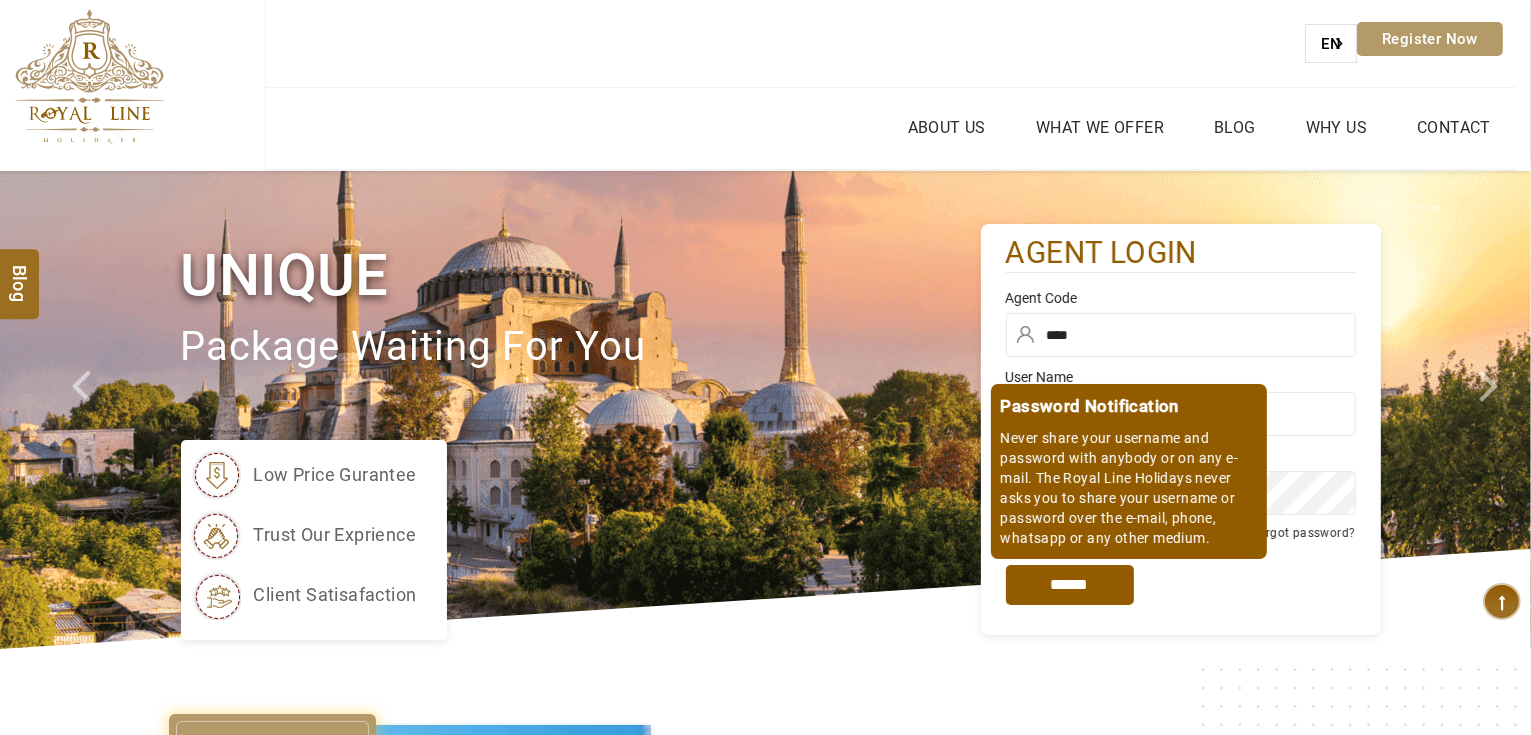 type on "****" 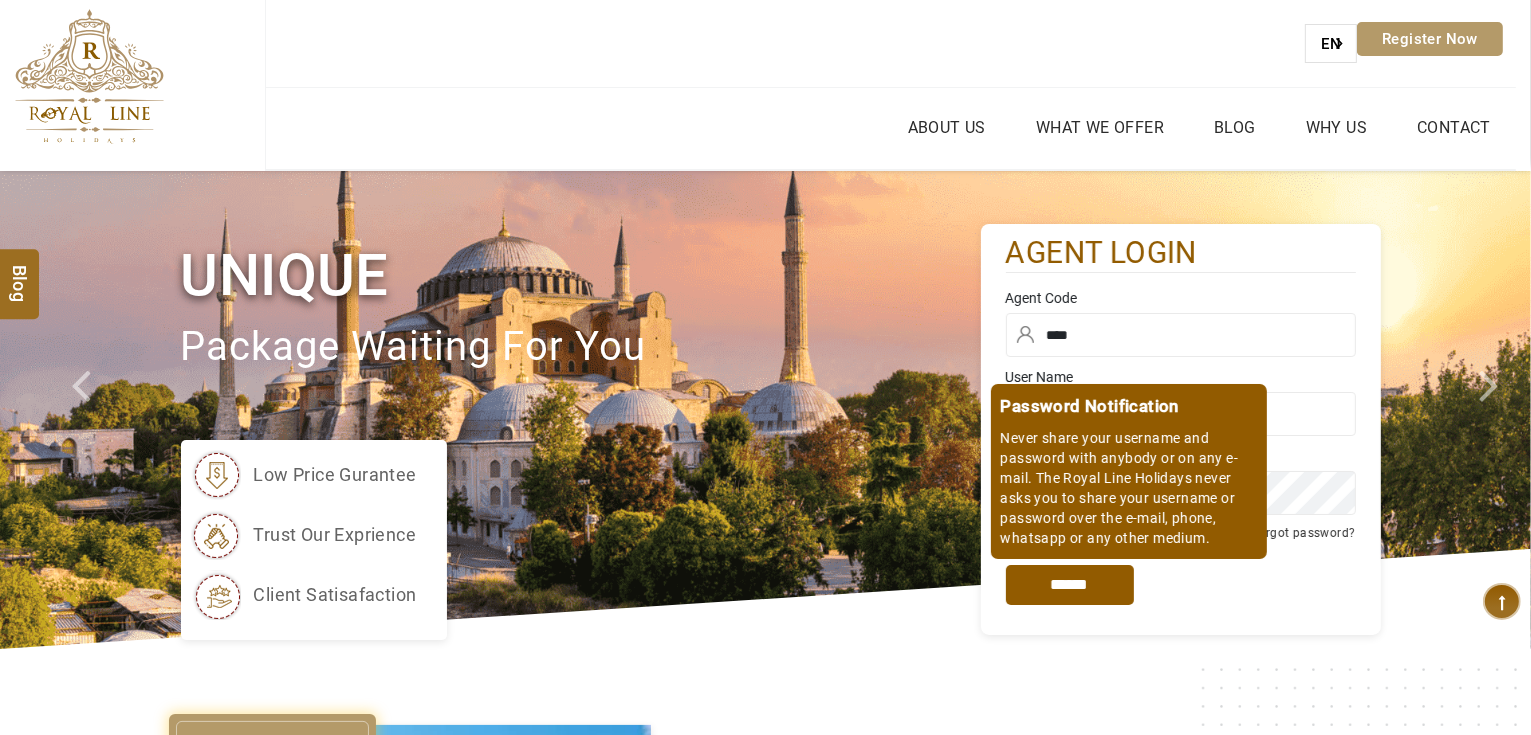 click on "*****" at bounding box center [1070, 585] 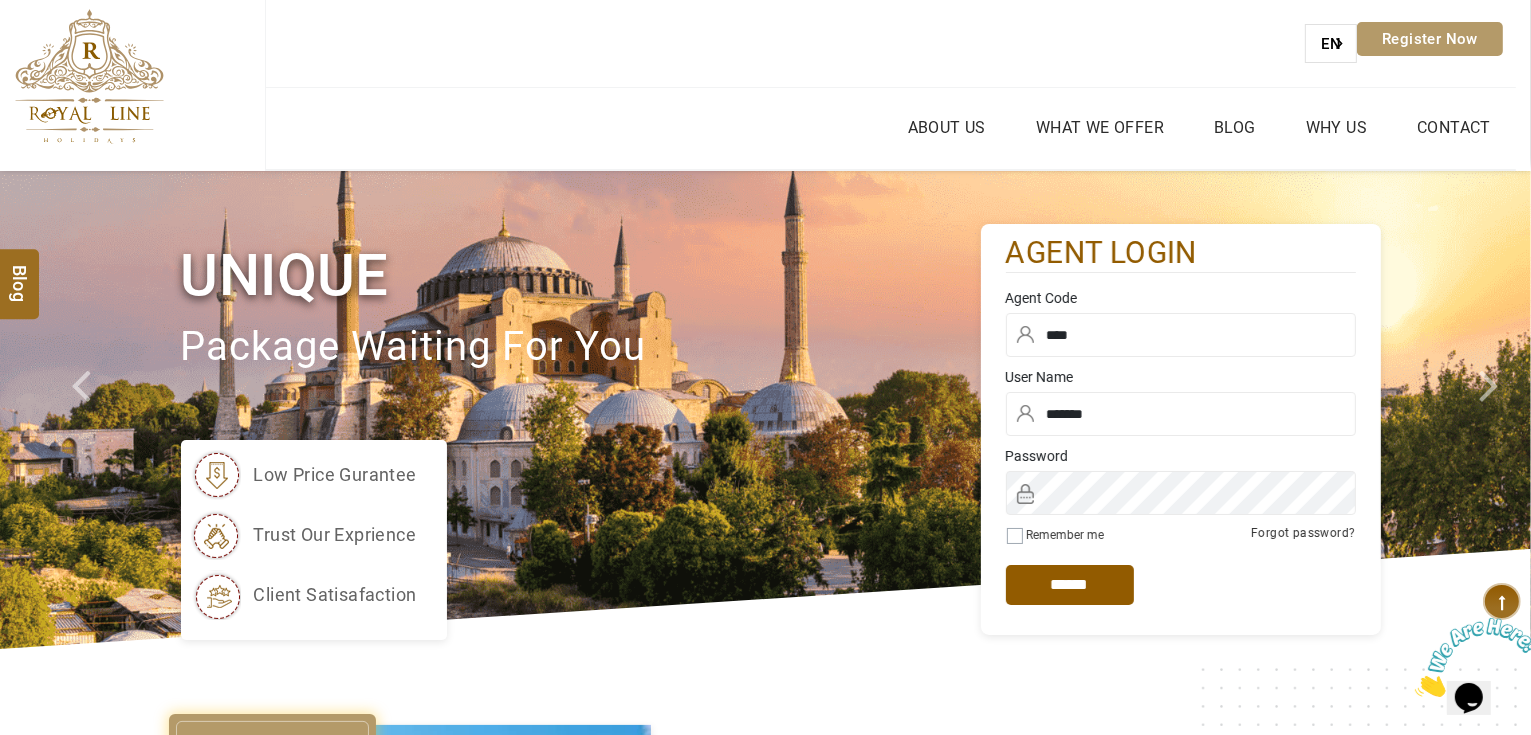 scroll, scrollTop: 0, scrollLeft: 0, axis: both 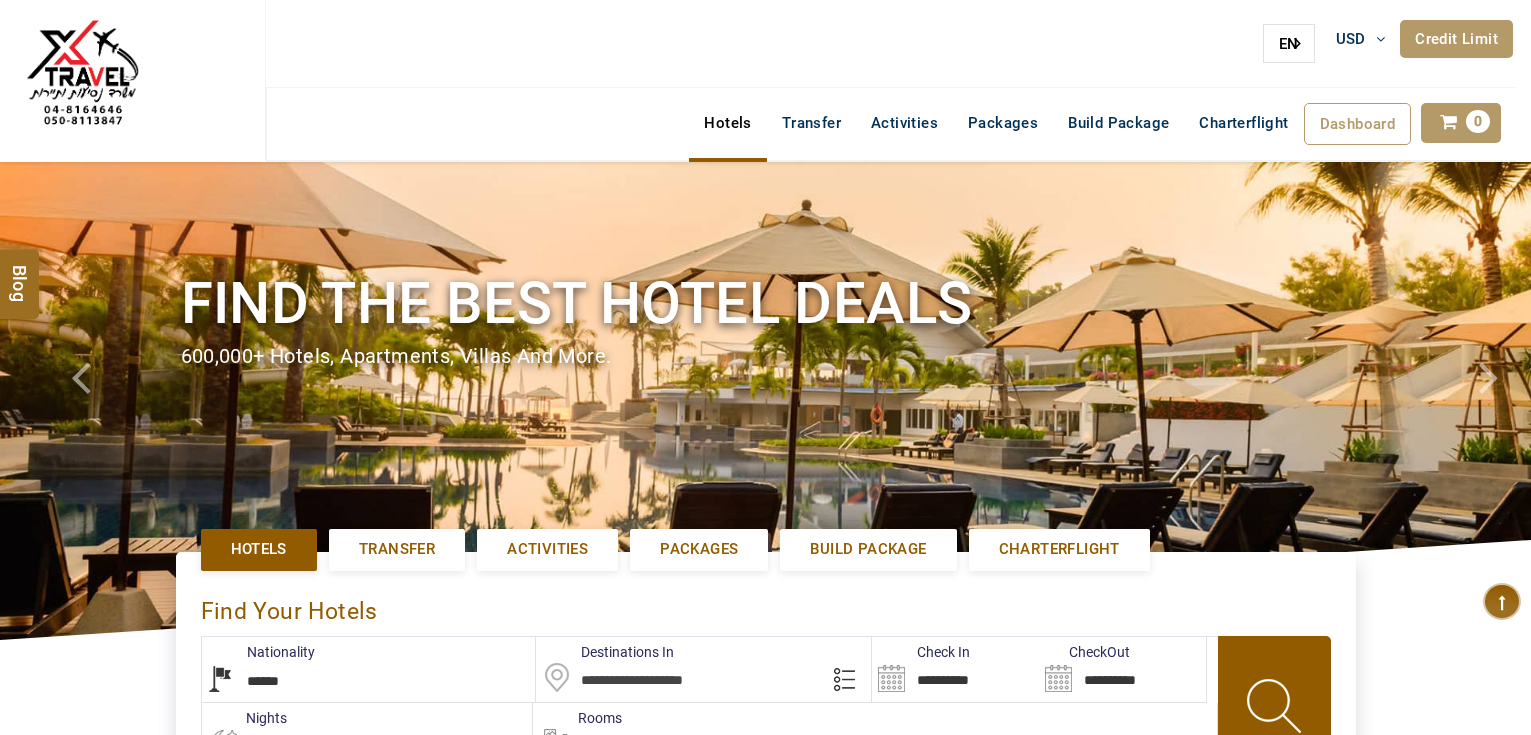 select on "******" 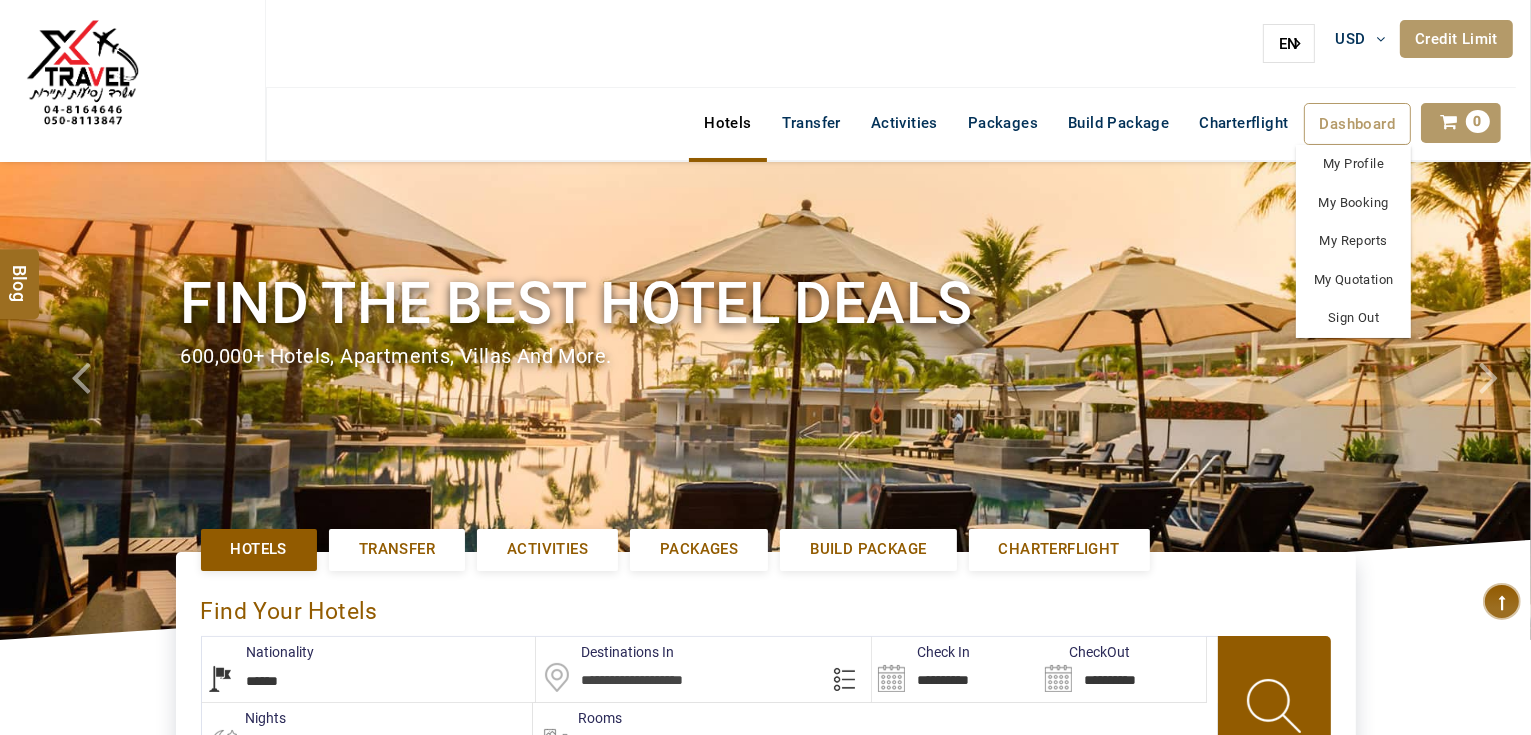 click on "Dashboard" at bounding box center (1358, 124) 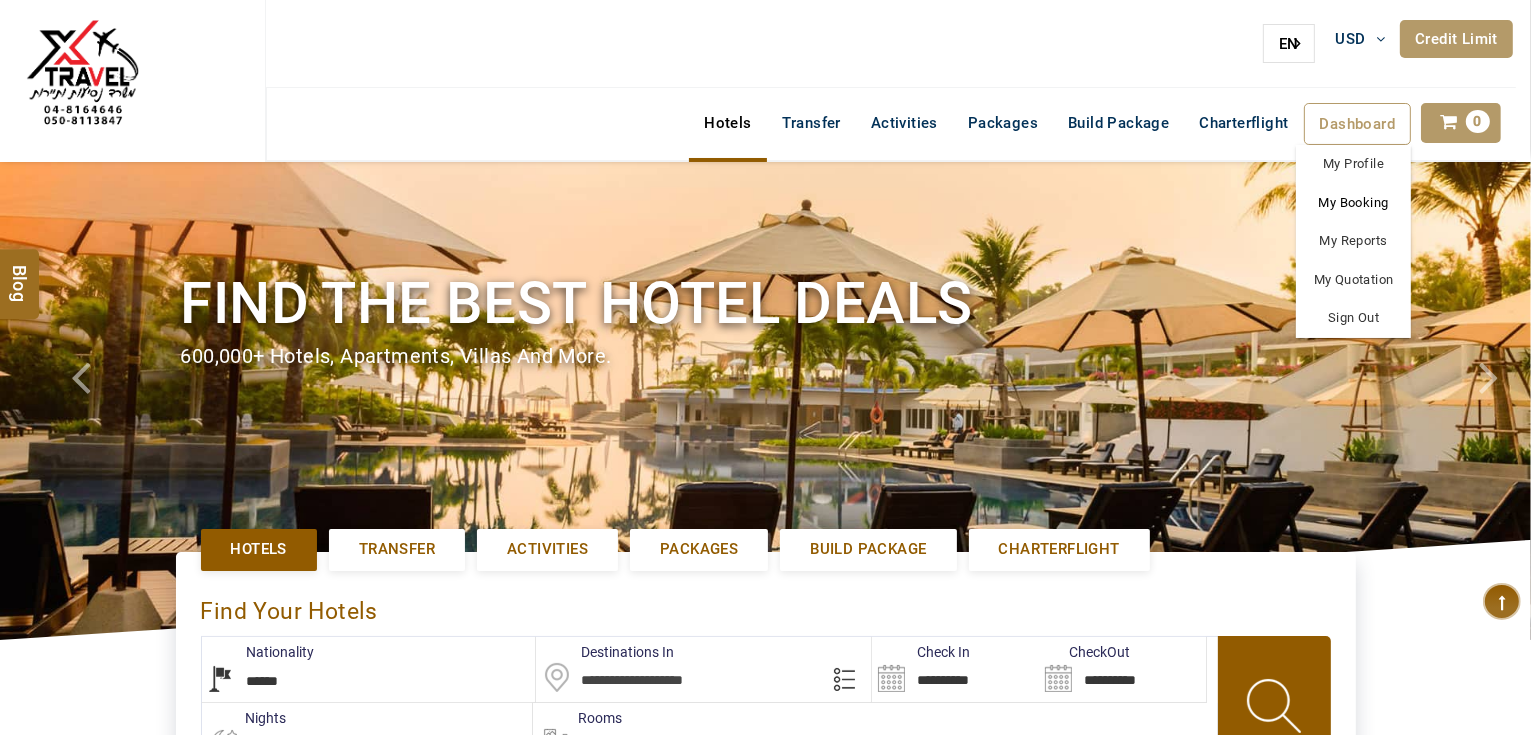 click on "My Booking" at bounding box center [1353, 203] 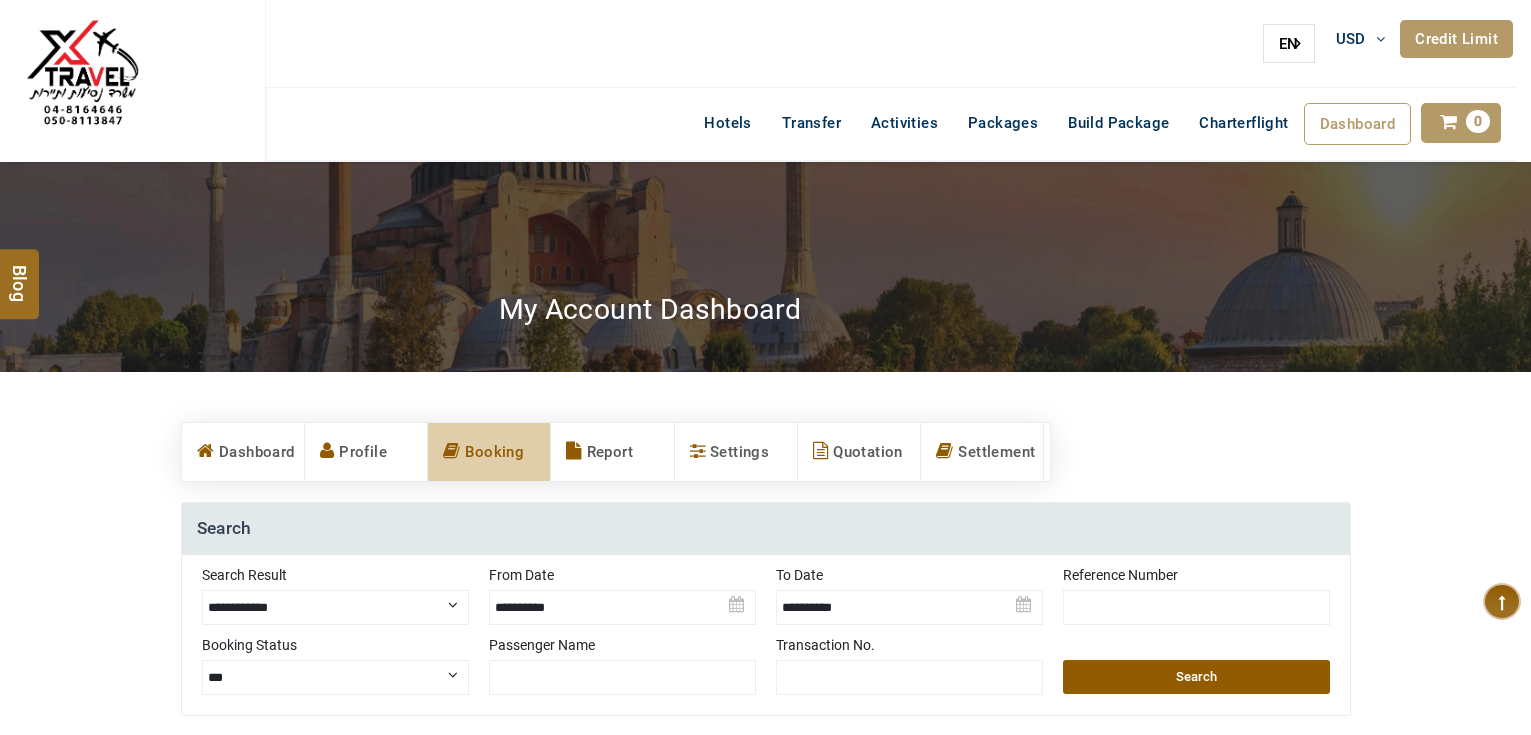 scroll, scrollTop: 320, scrollLeft: 0, axis: vertical 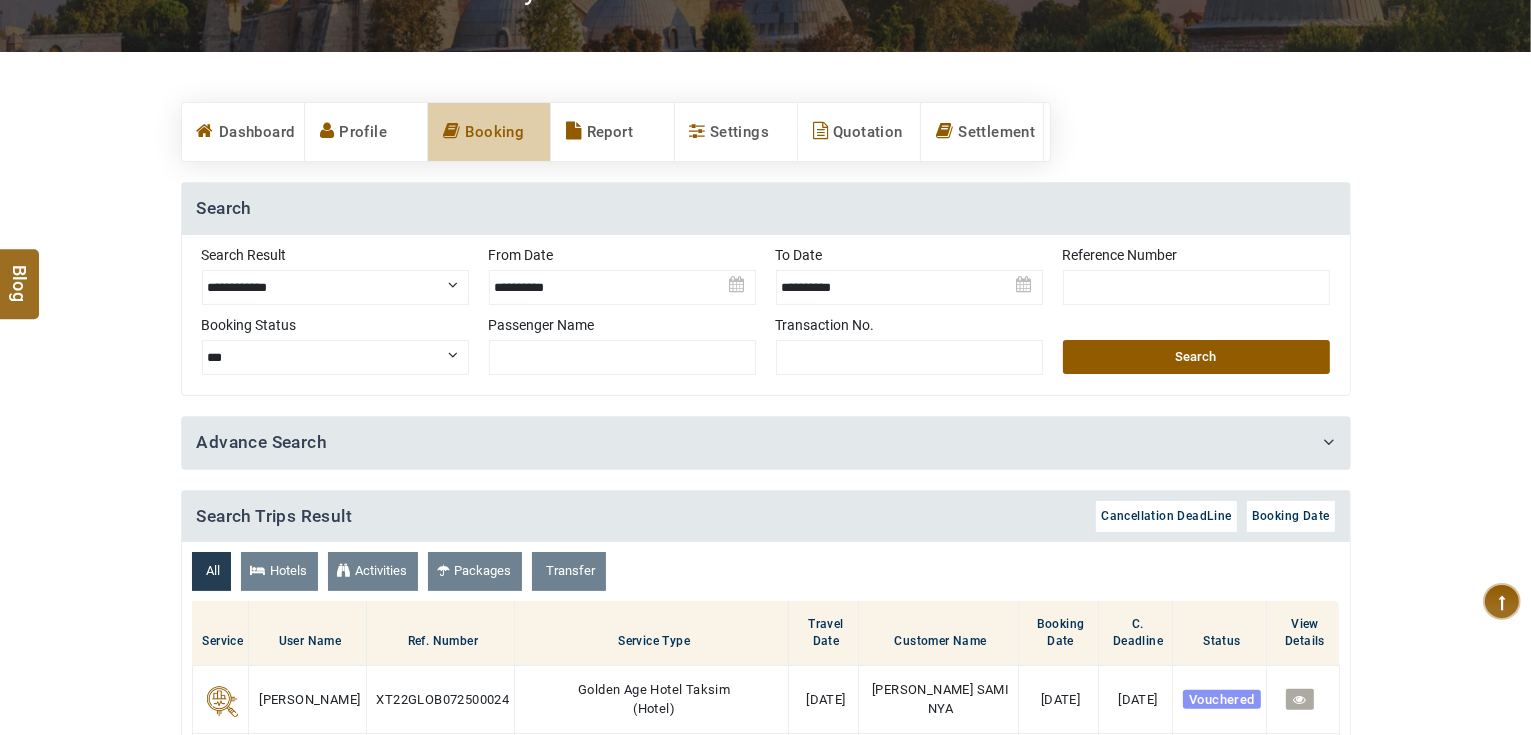click at bounding box center (622, 280) 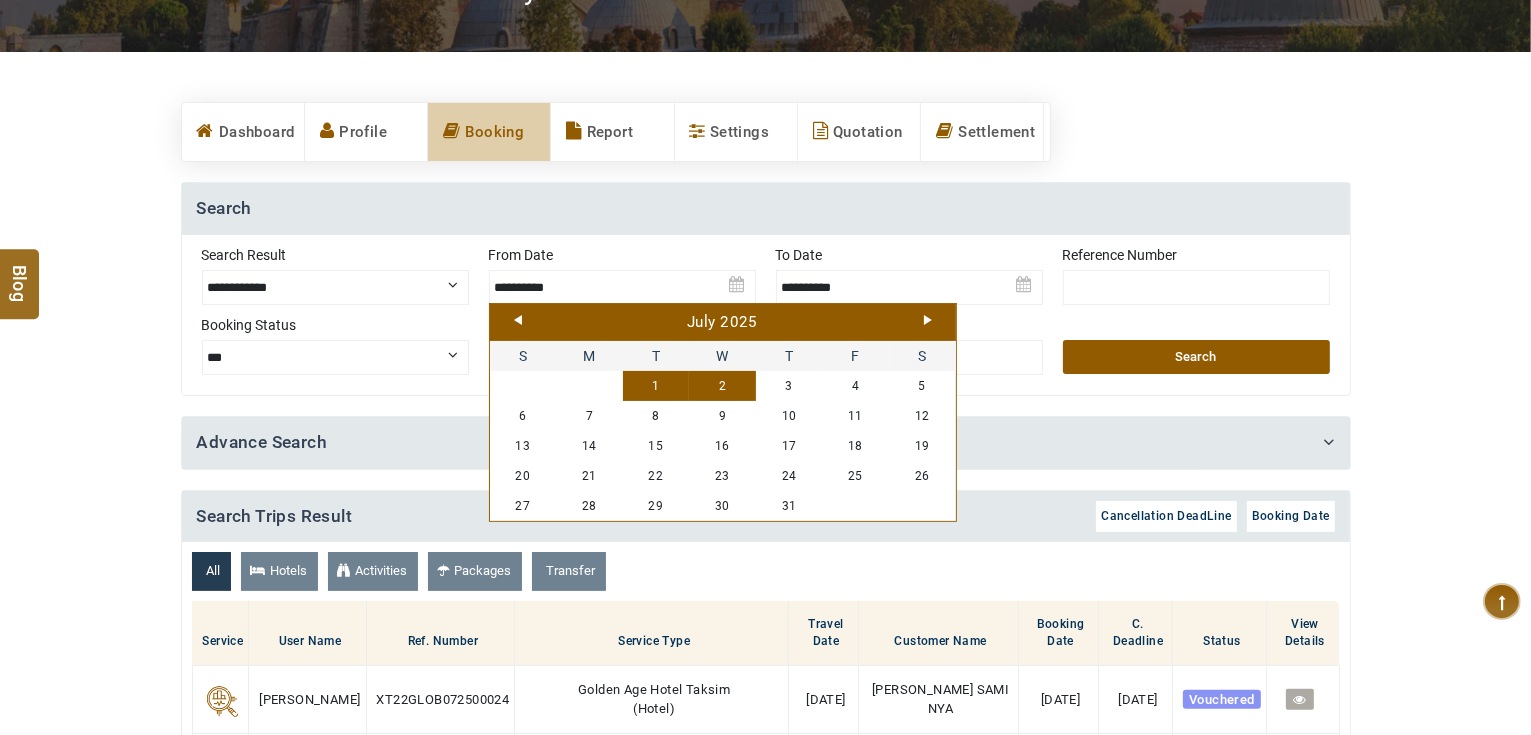 click on "Prev" at bounding box center (518, 320) 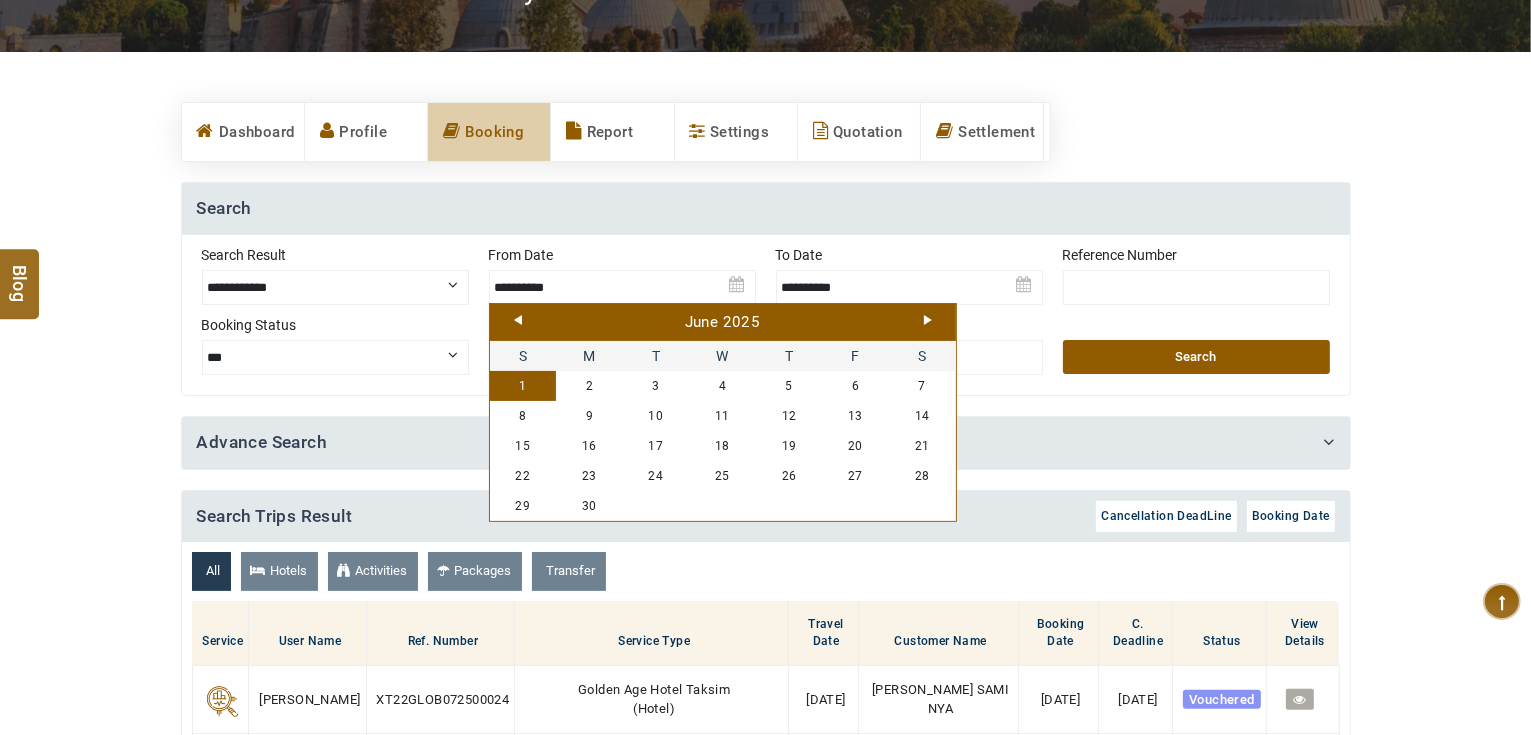 click on "1" at bounding box center (523, 386) 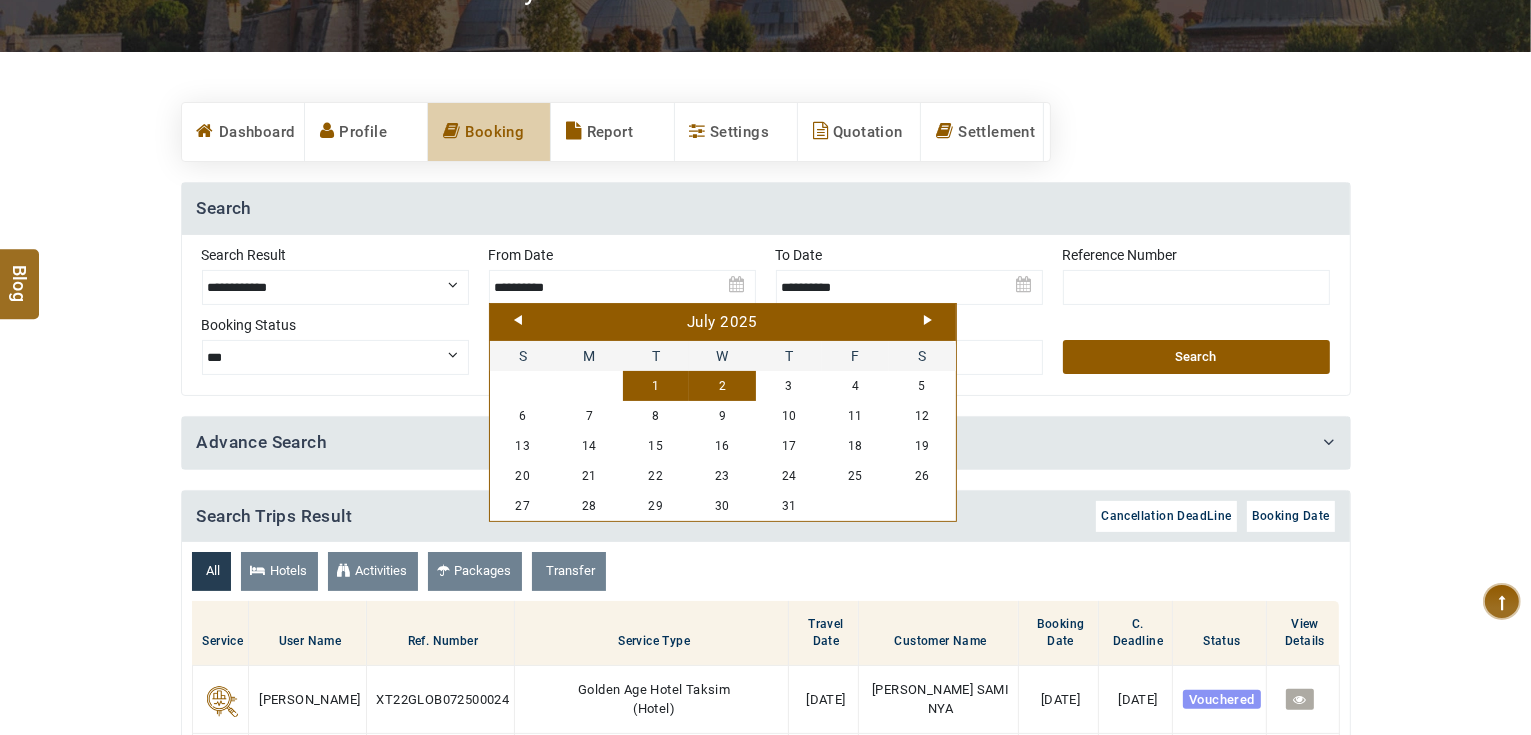 type on "**********" 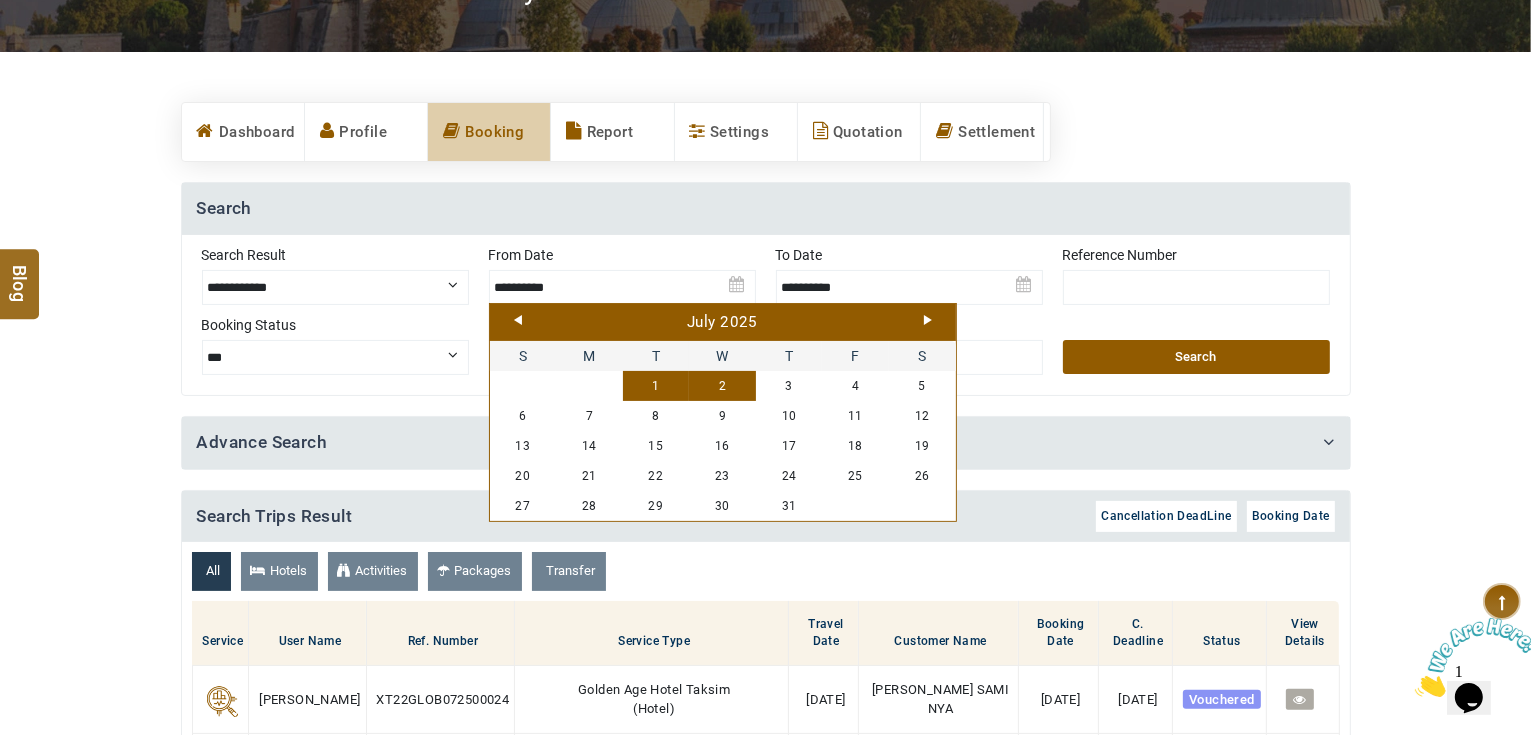 scroll, scrollTop: 0, scrollLeft: 0, axis: both 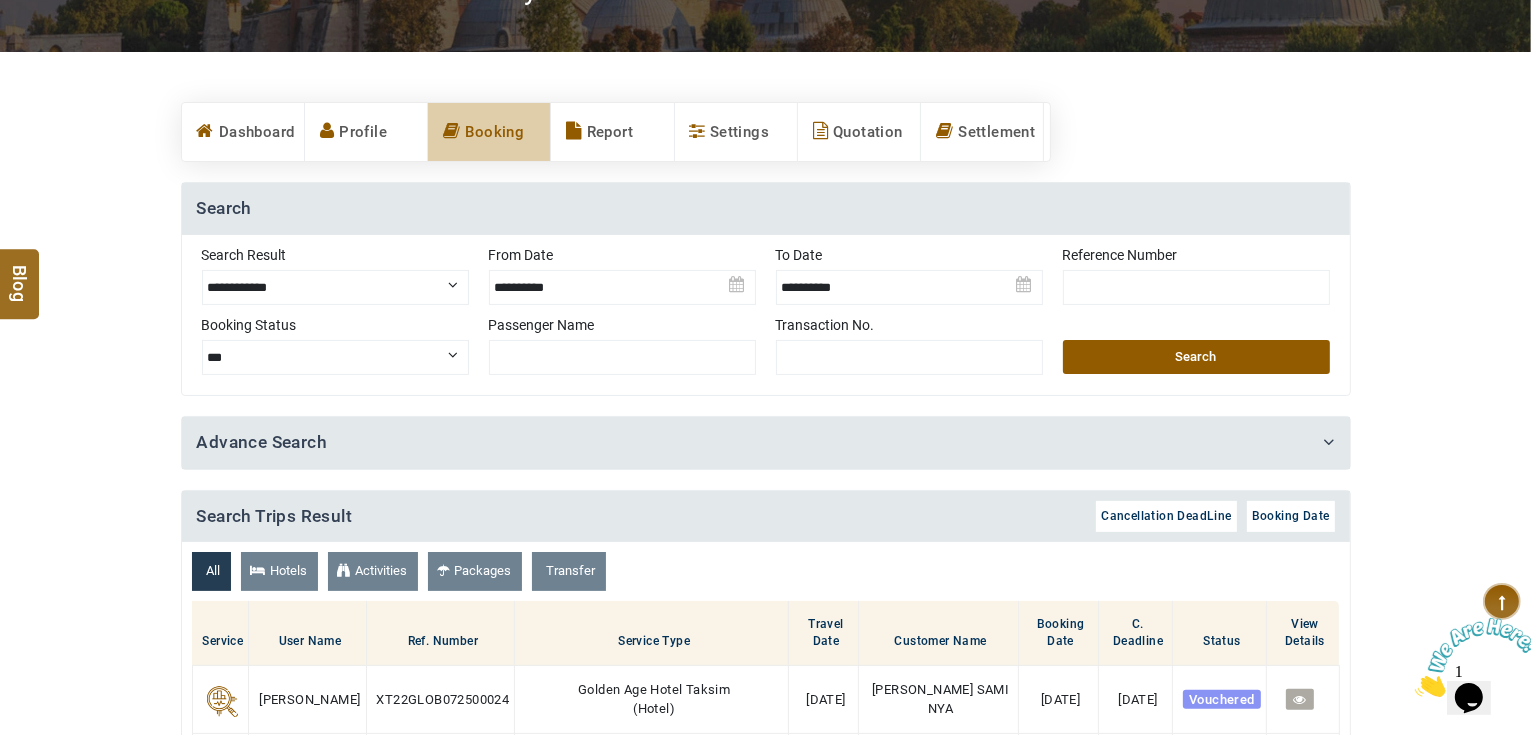 click on "Search" at bounding box center [1196, 357] 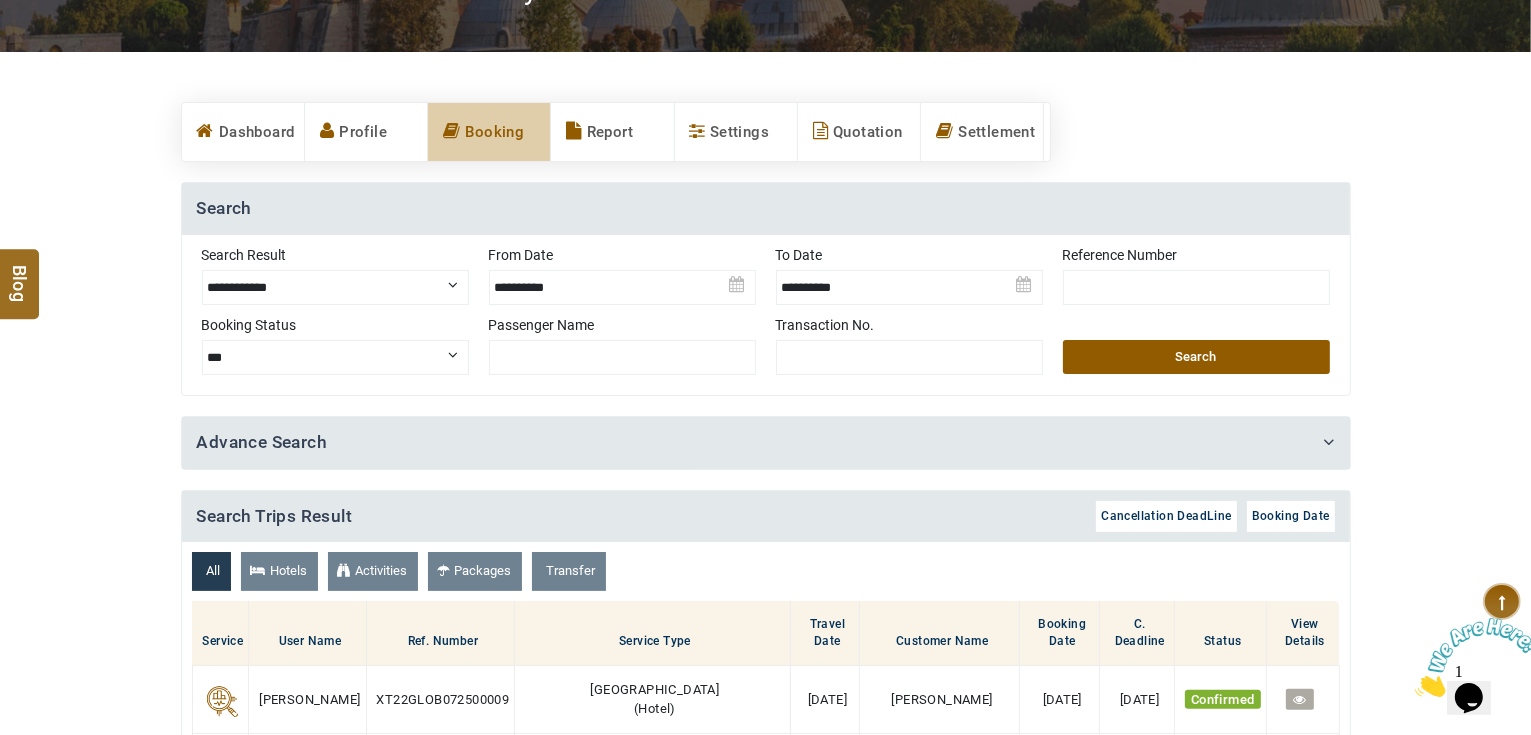 click on "**********" at bounding box center (335, 287) 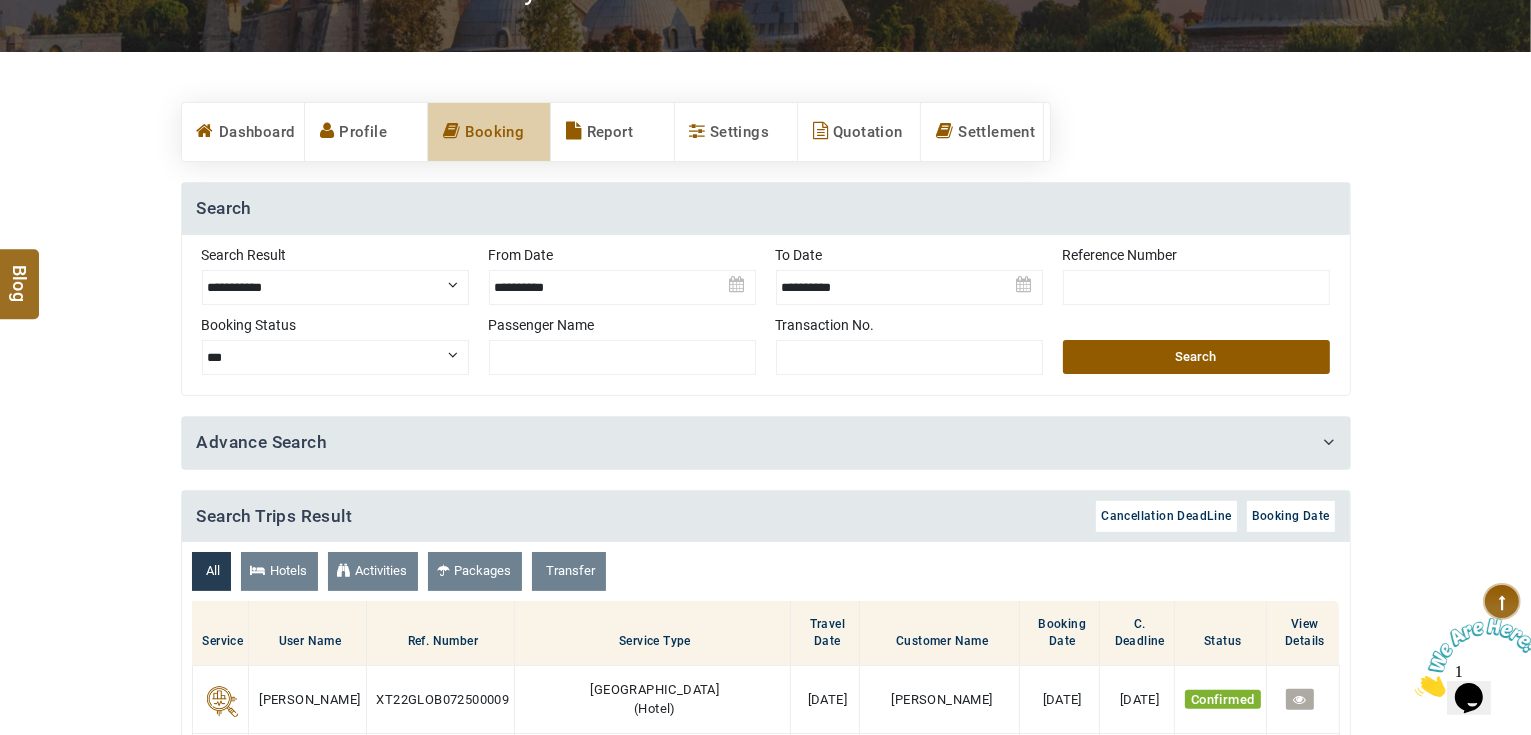 click on "**********" at bounding box center (335, 287) 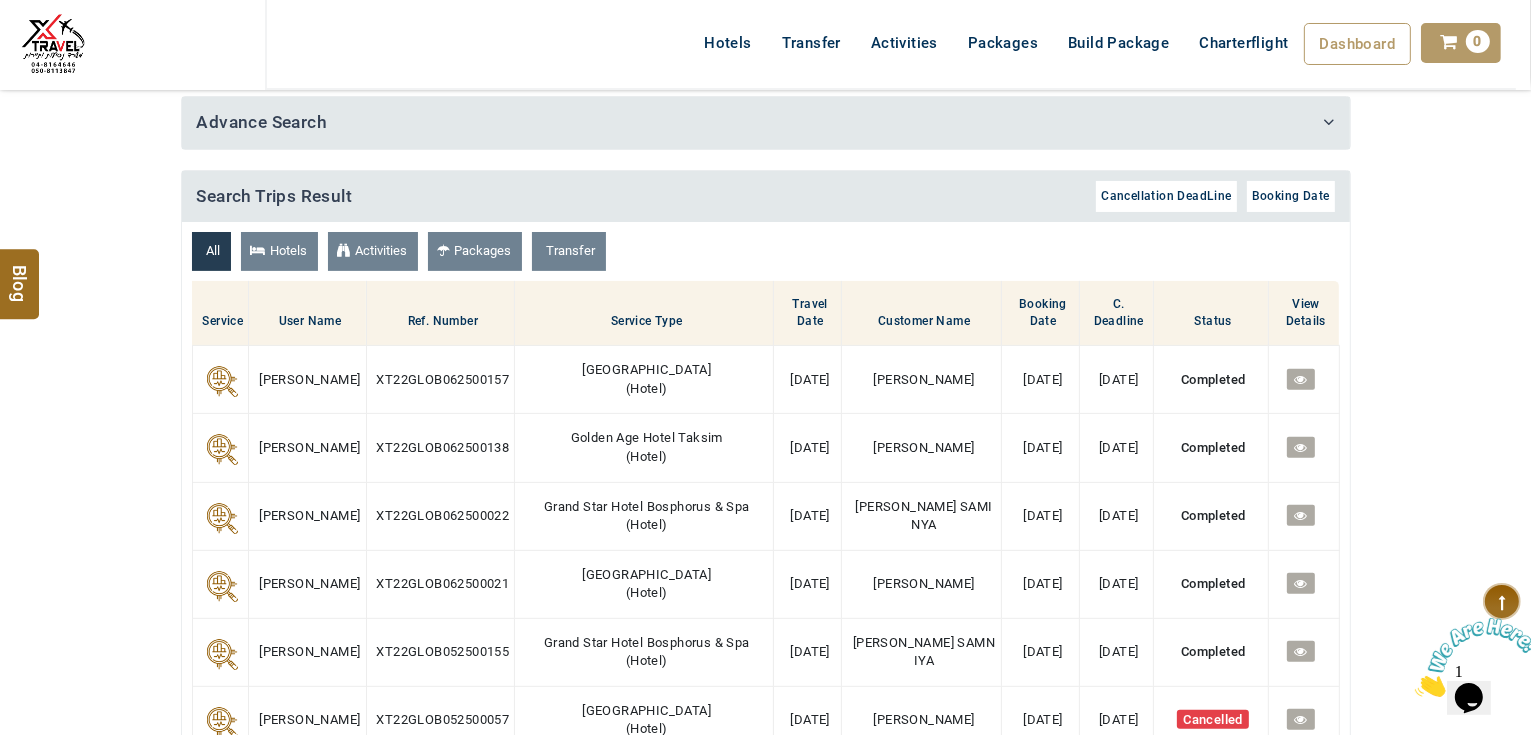 scroll, scrollTop: 160, scrollLeft: 0, axis: vertical 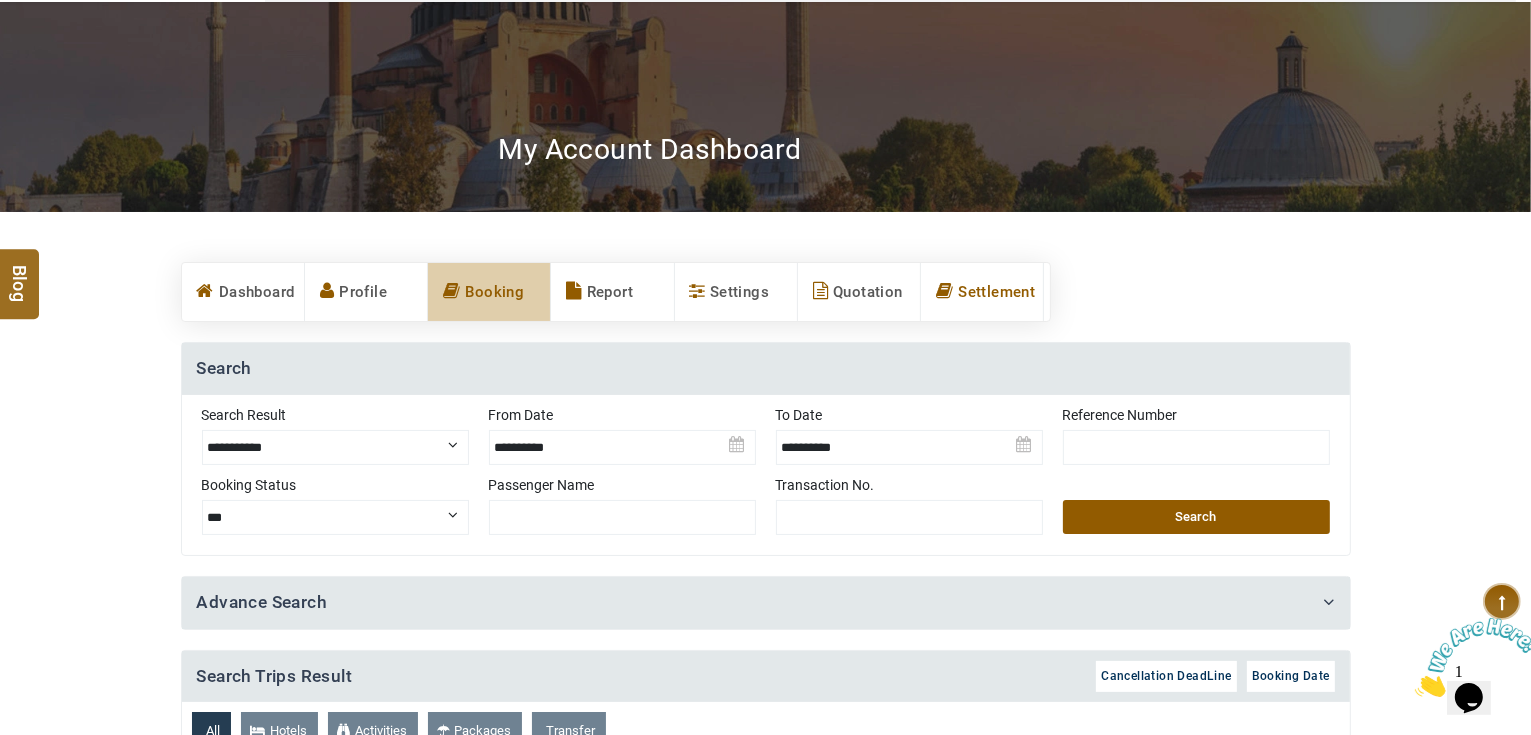 click on "Settlement" at bounding box center (982, 292) 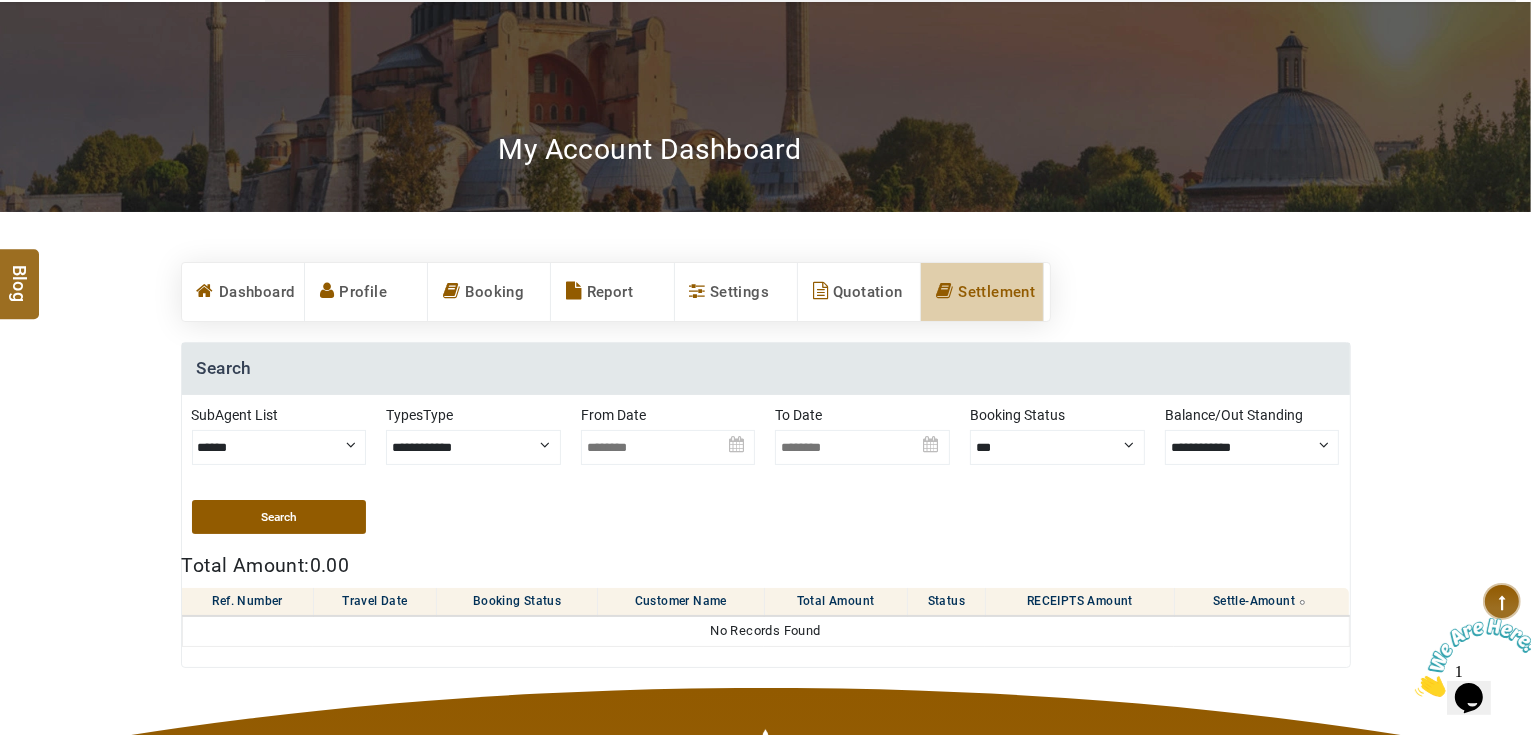 click on "**********" at bounding box center [473, 447] 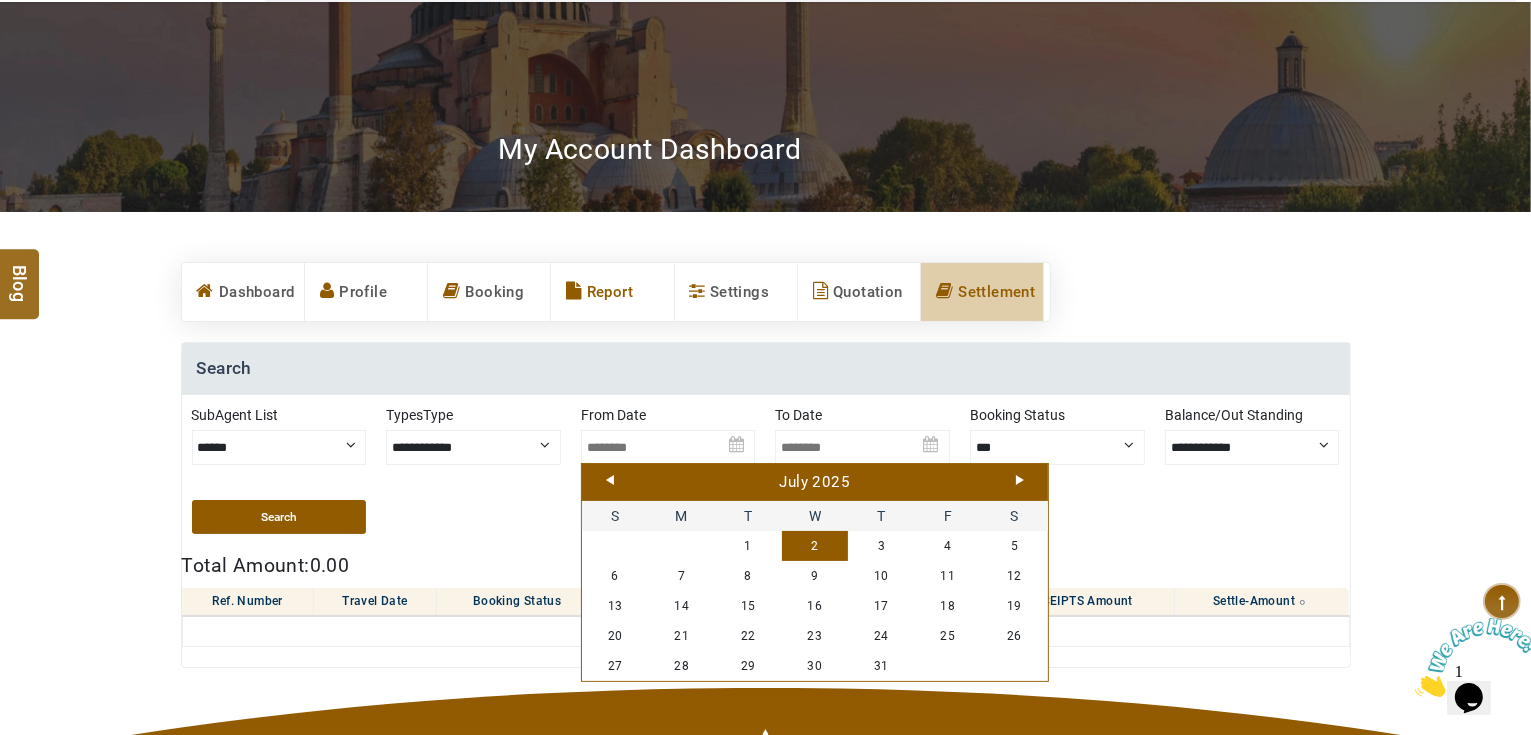 click at bounding box center [573, 292] 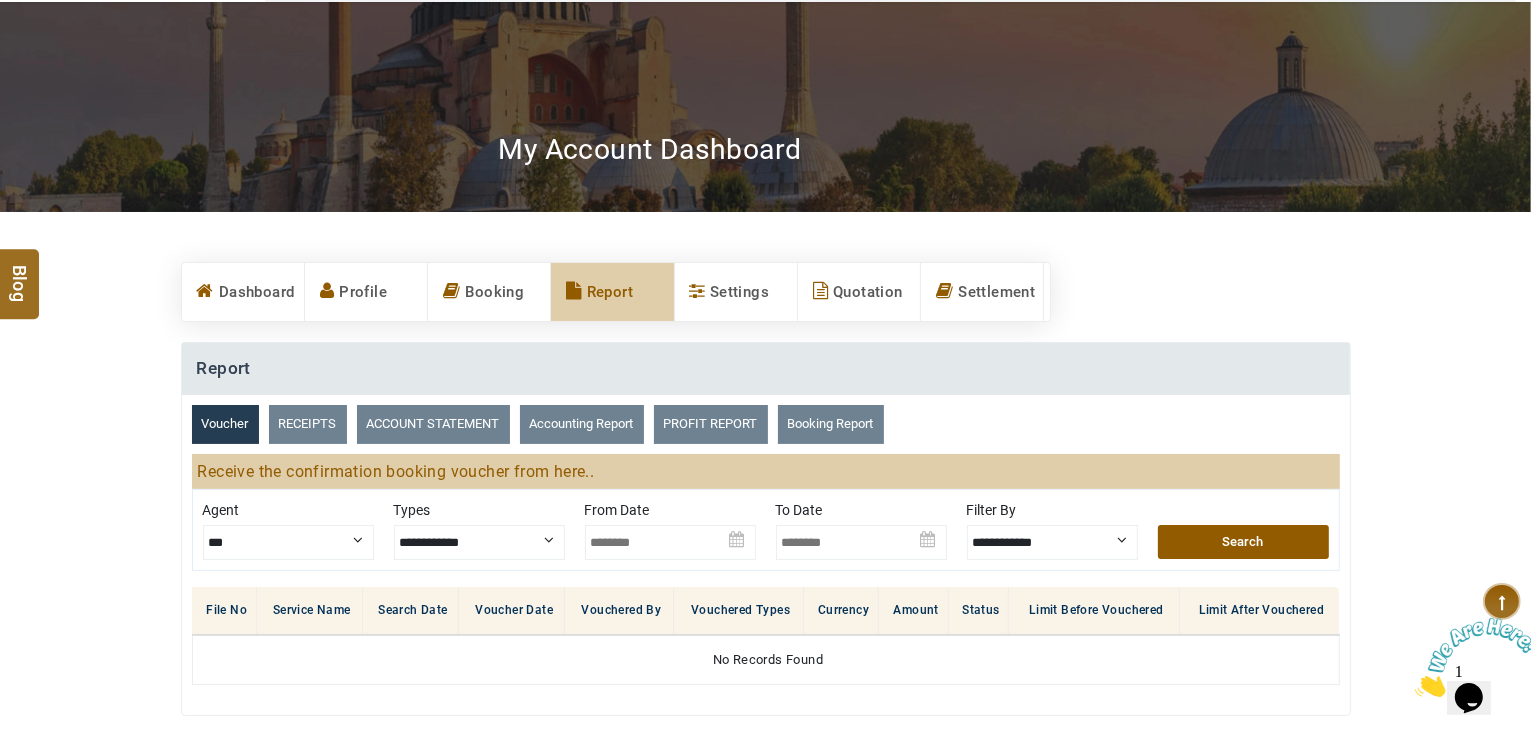 click on "RECEIPTS" at bounding box center (308, 424) 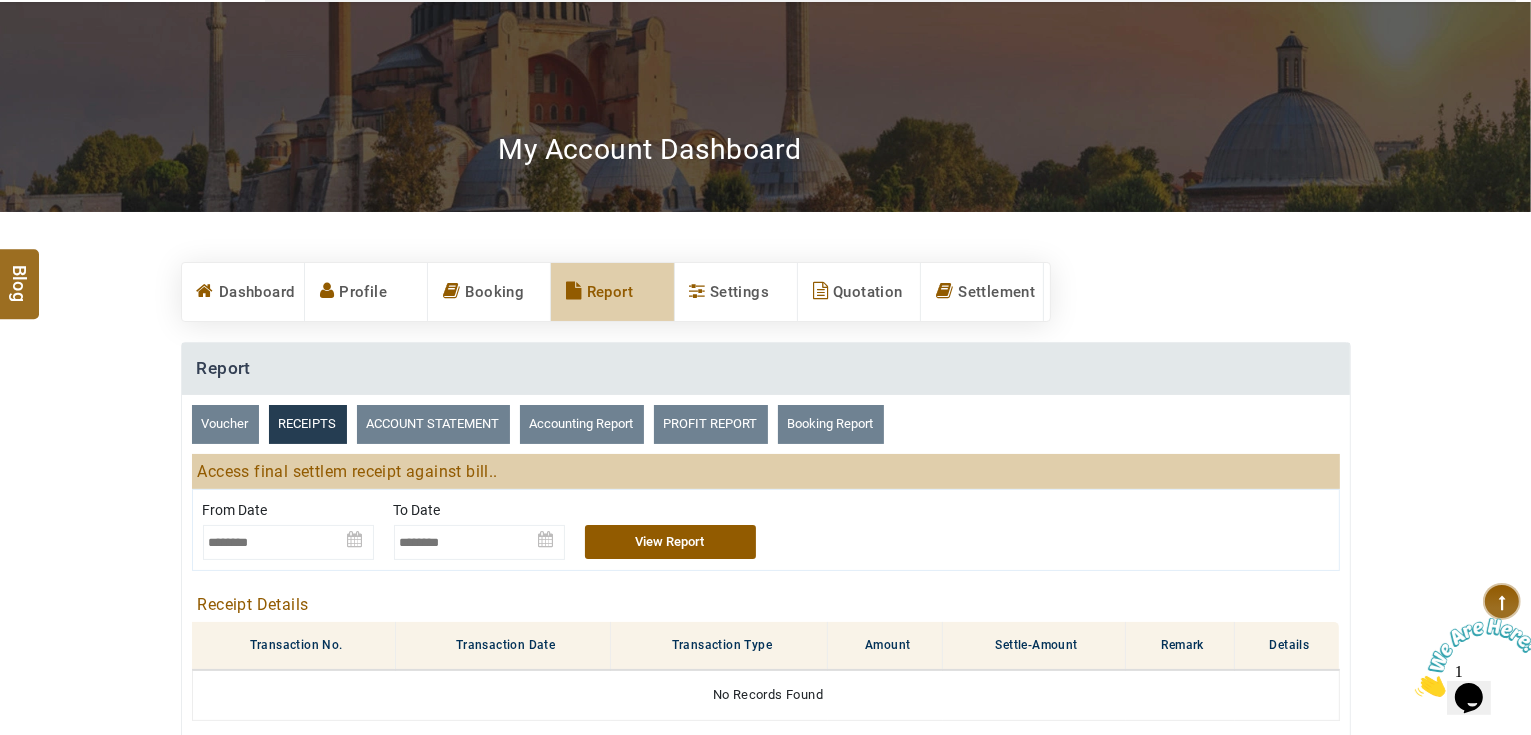 click on "ACCOUNT STATEMENT" at bounding box center [433, 424] 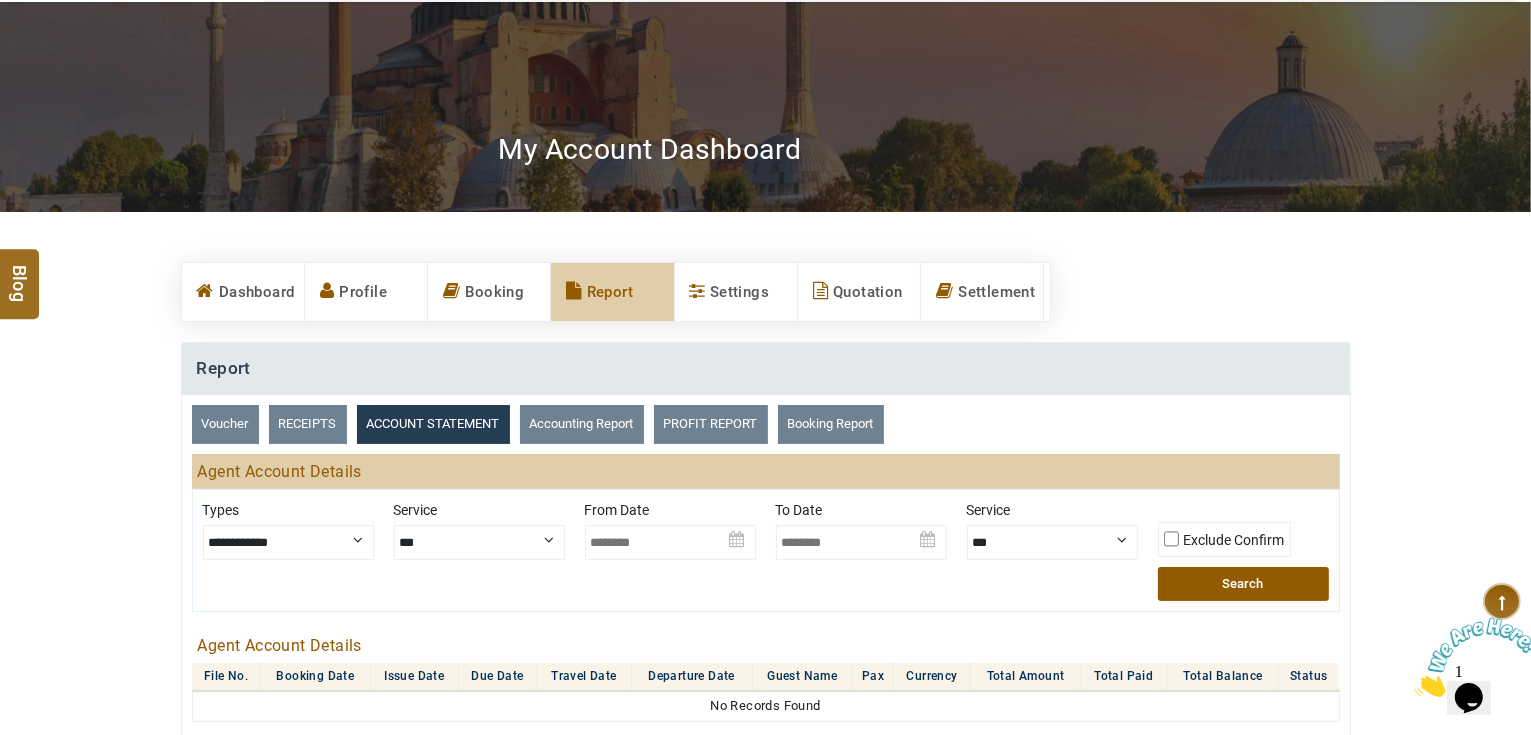 click on "**********" at bounding box center (288, 542) 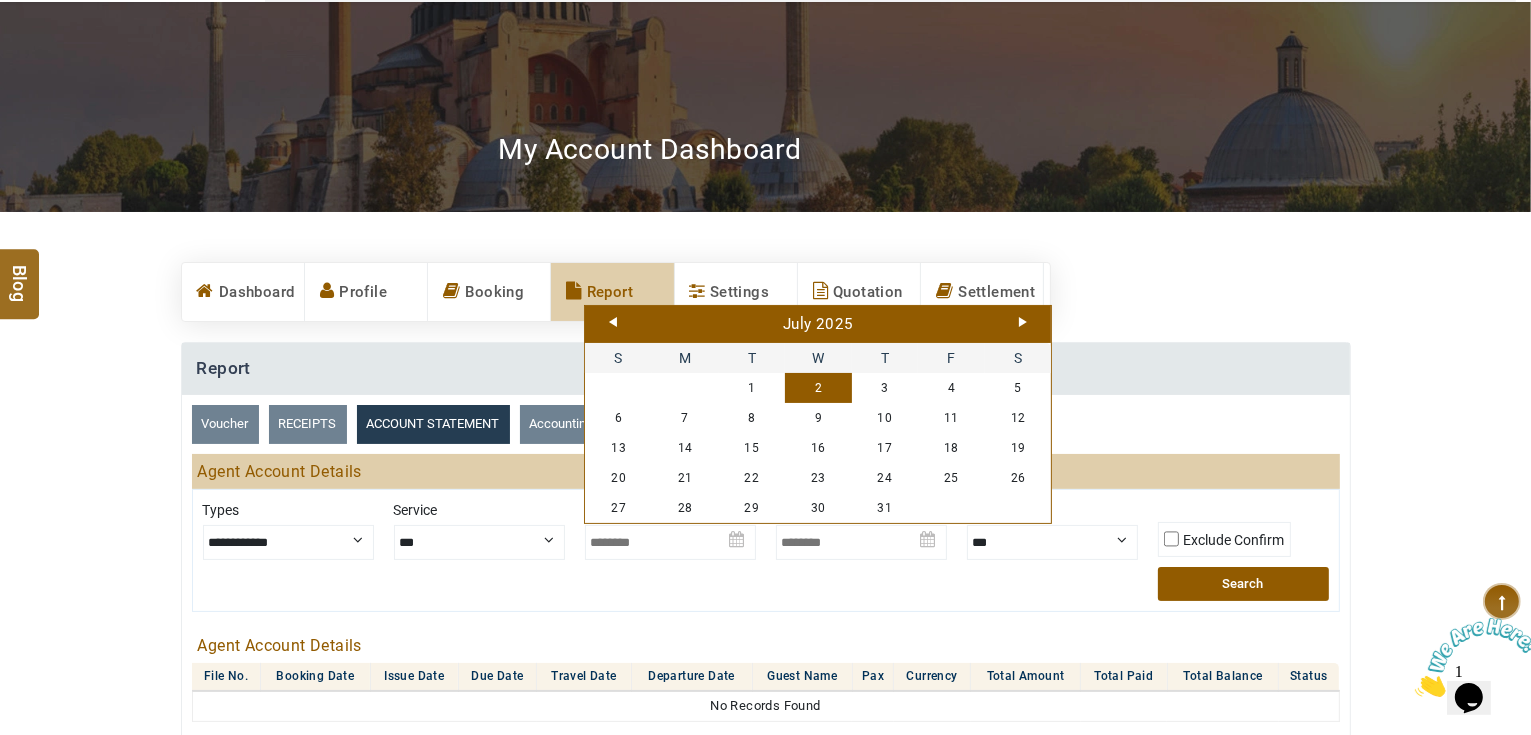 click on "July   2025" at bounding box center [818, 325] 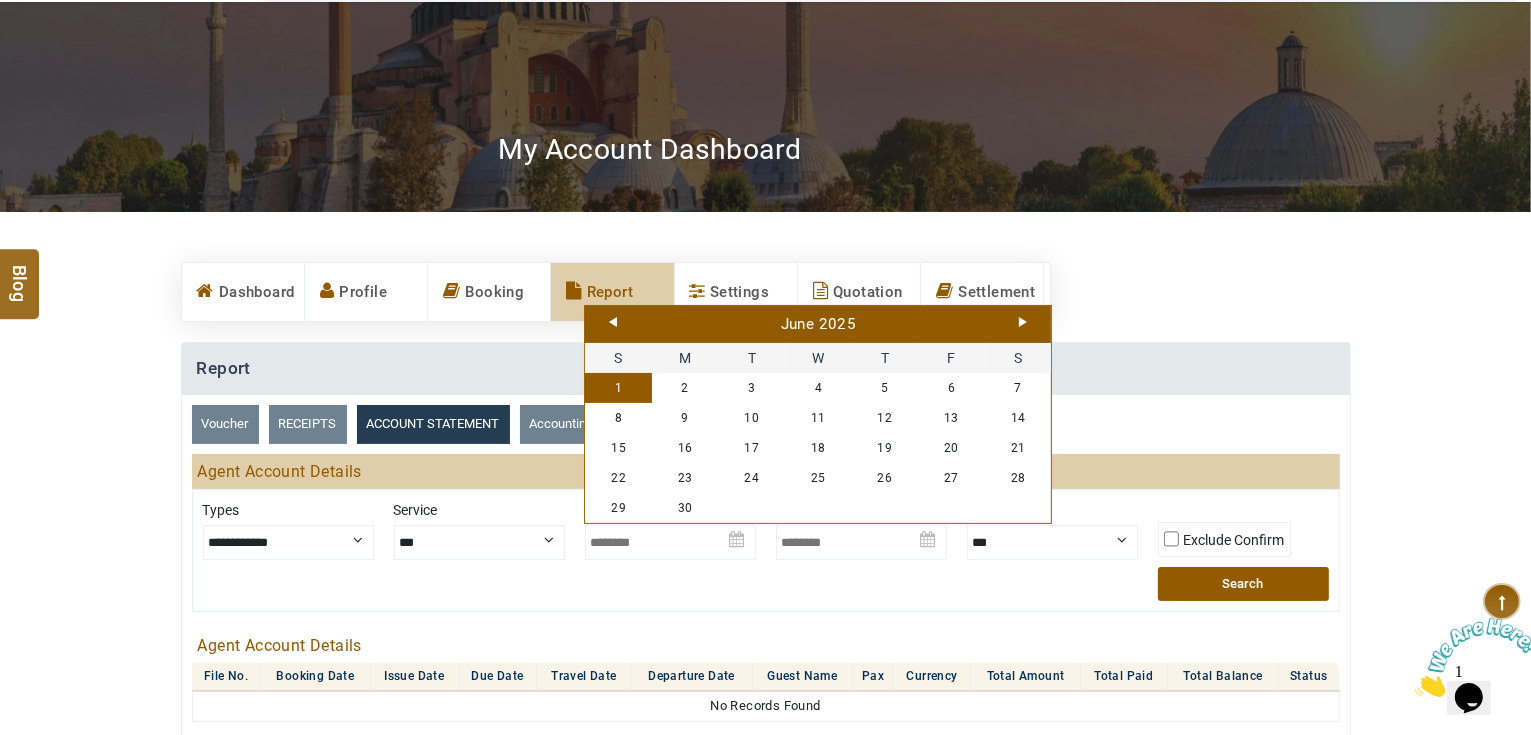 click on "1" at bounding box center (618, 388) 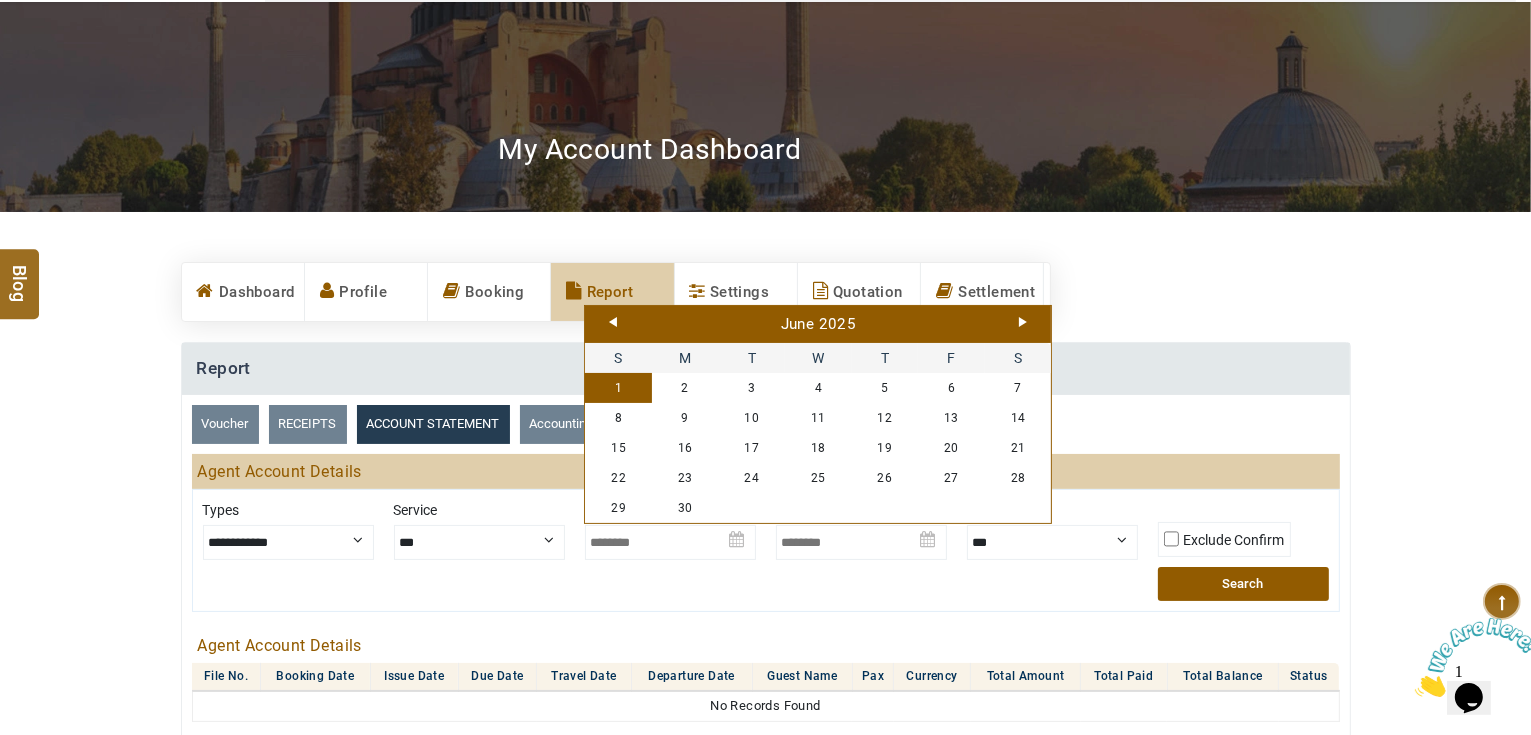 type on "**********" 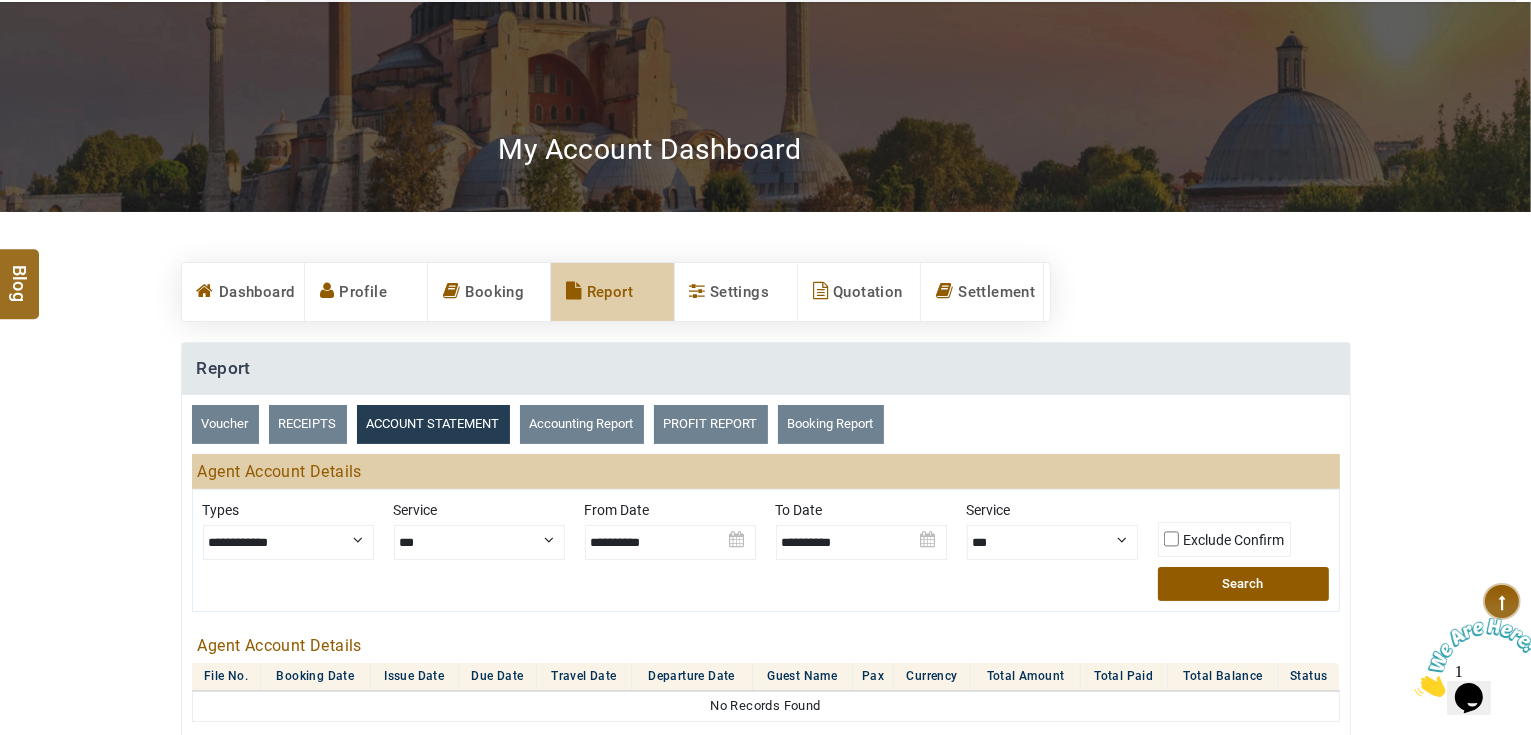 scroll, scrollTop: 320, scrollLeft: 0, axis: vertical 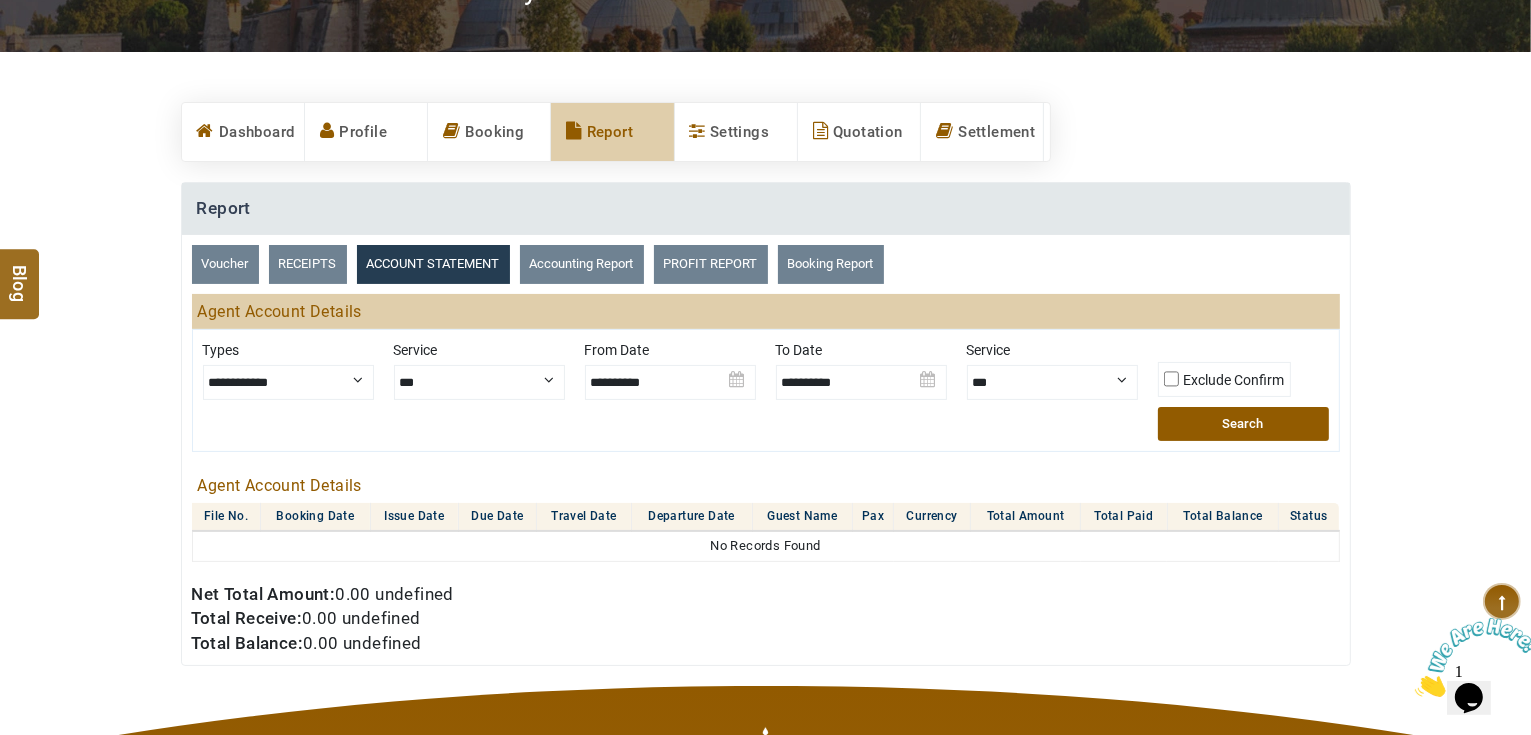 click on "Search" at bounding box center [1243, 424] 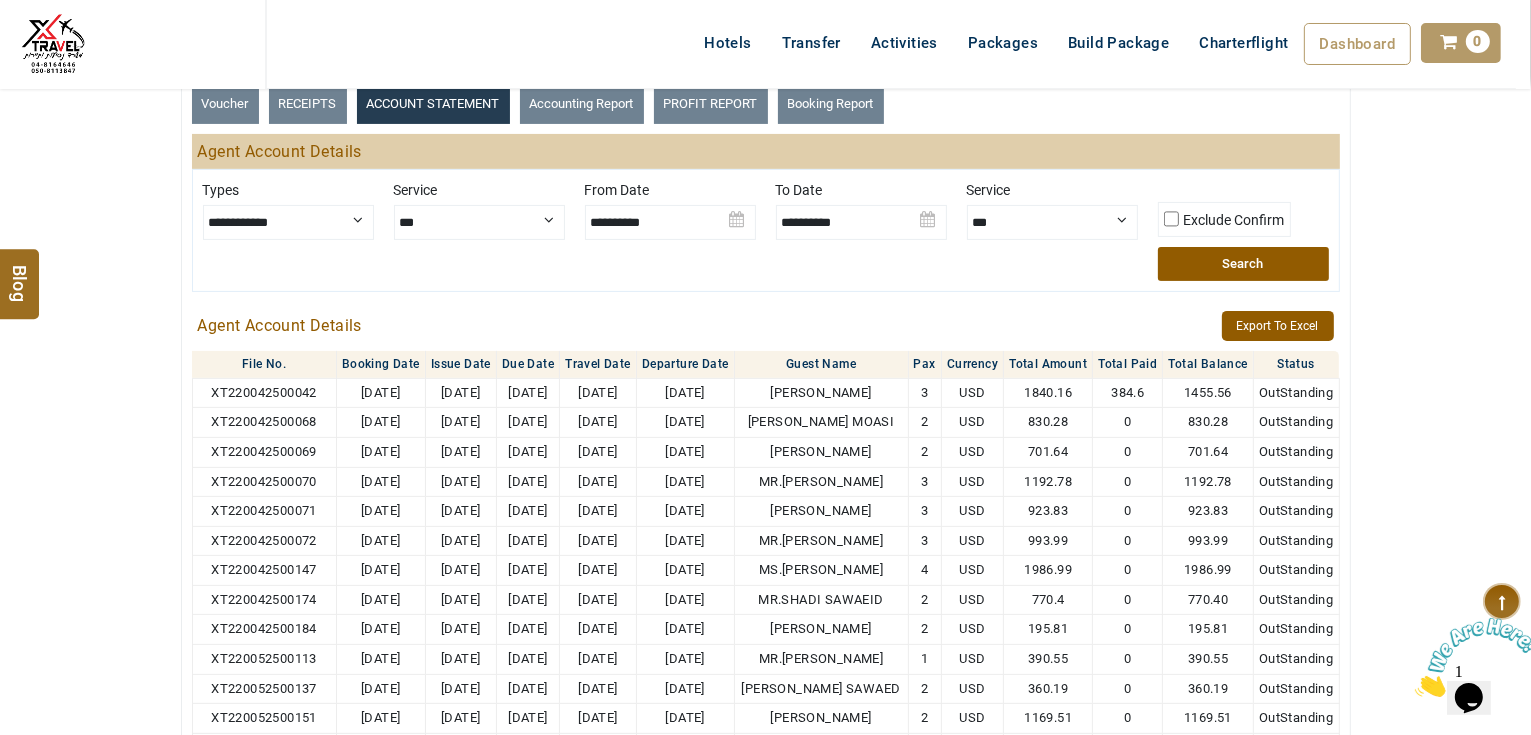 scroll, scrollTop: 80, scrollLeft: 0, axis: vertical 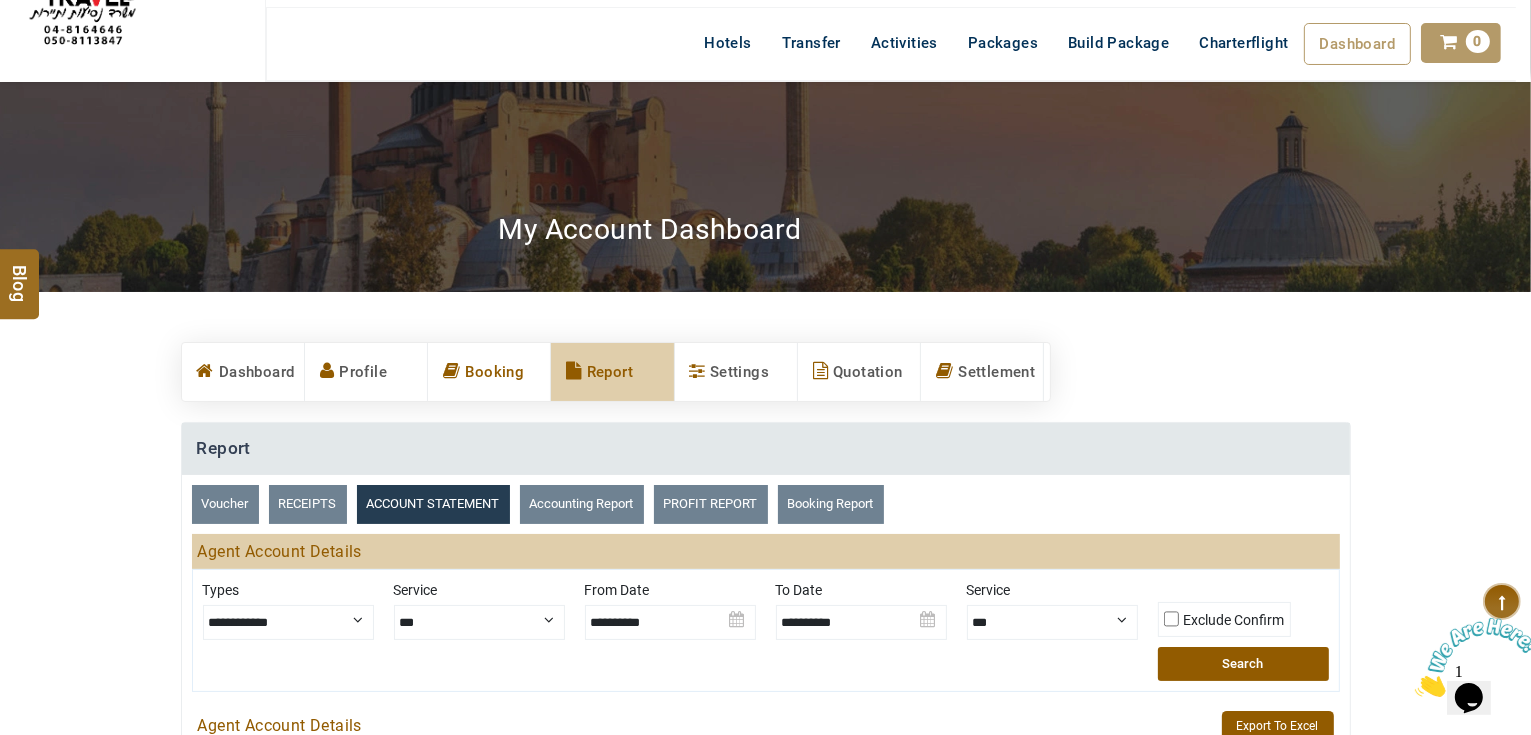 click on "Booking" at bounding box center [489, 372] 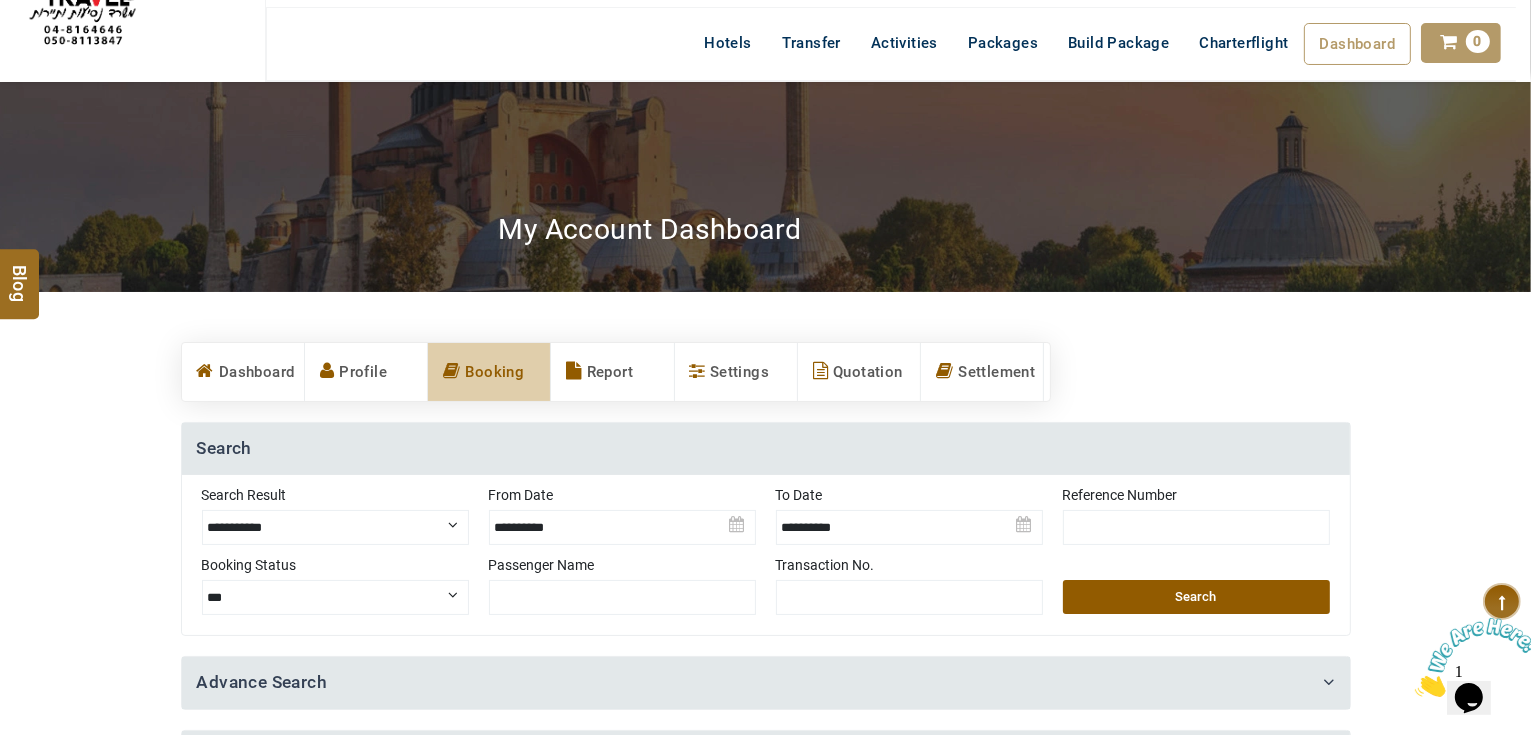 click on "**********" at bounding box center (335, 527) 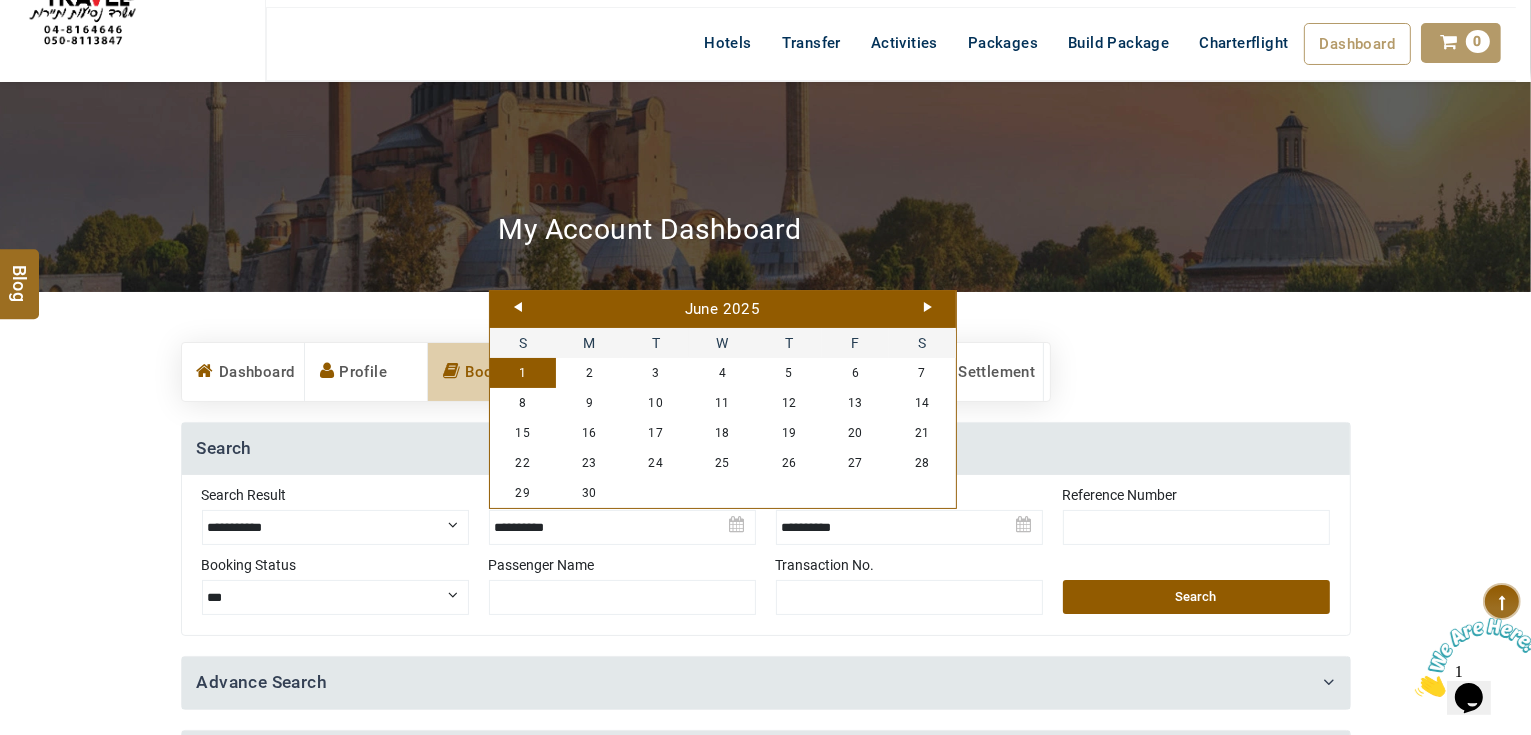 click on "Next" at bounding box center [928, 307] 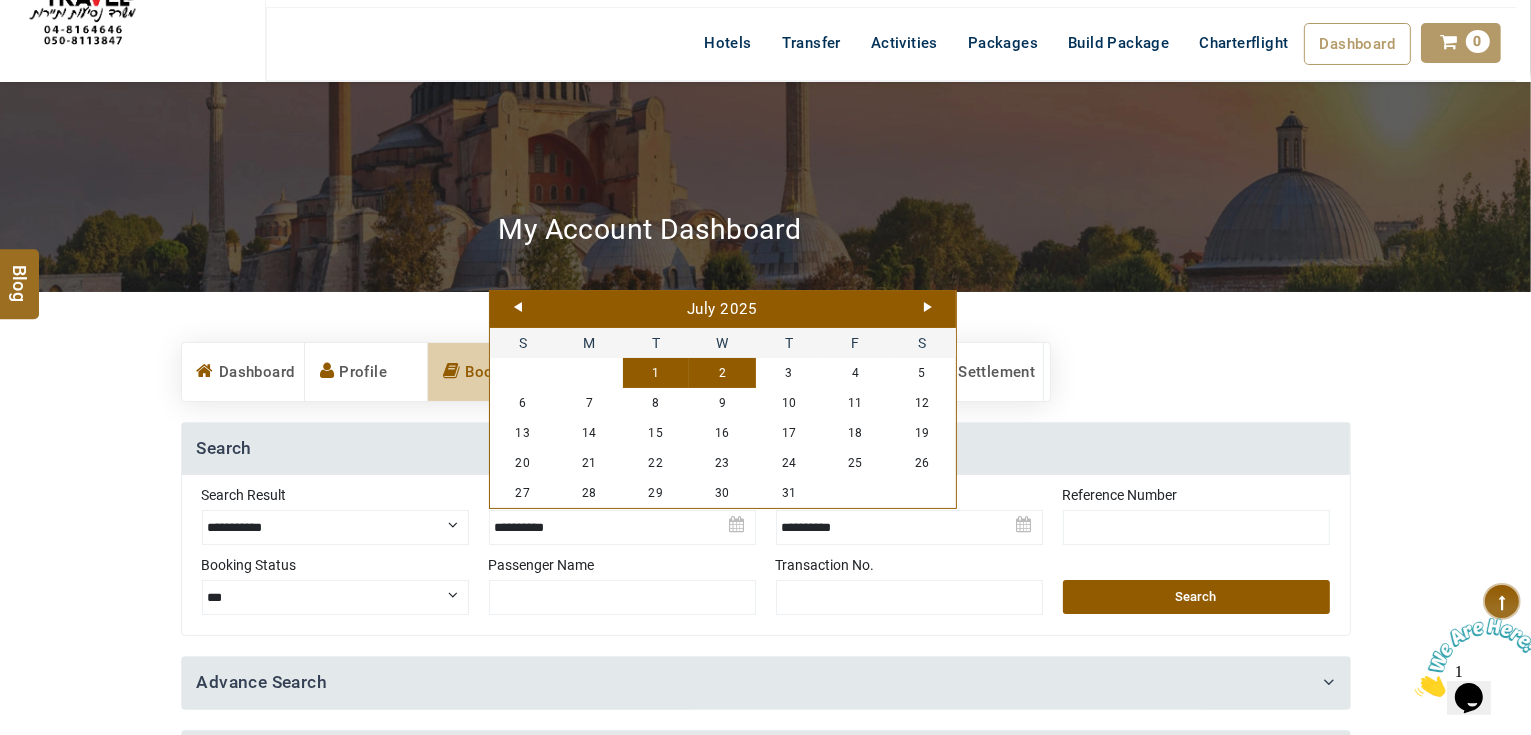 click on "1" at bounding box center [656, 373] 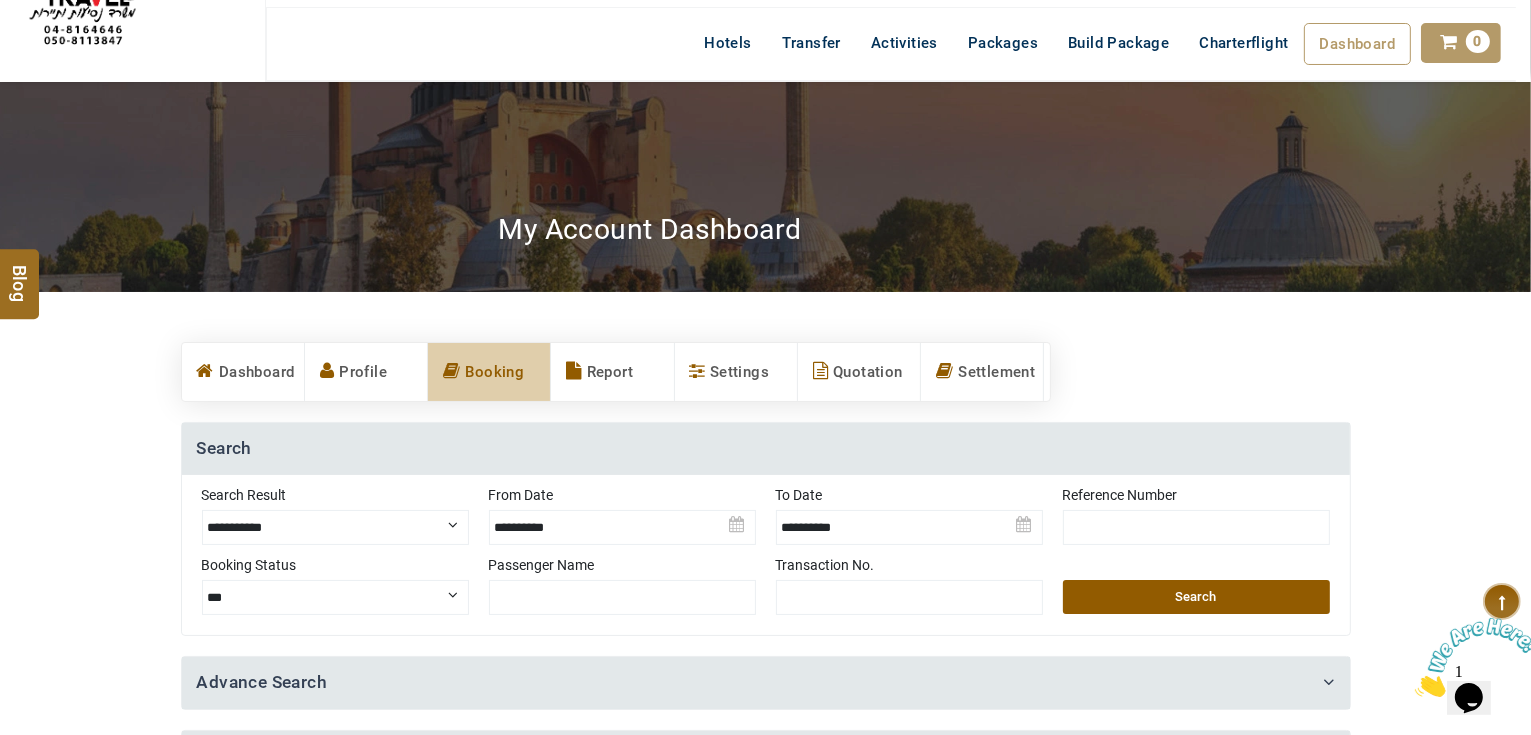 click on "Search" at bounding box center (1196, 597) 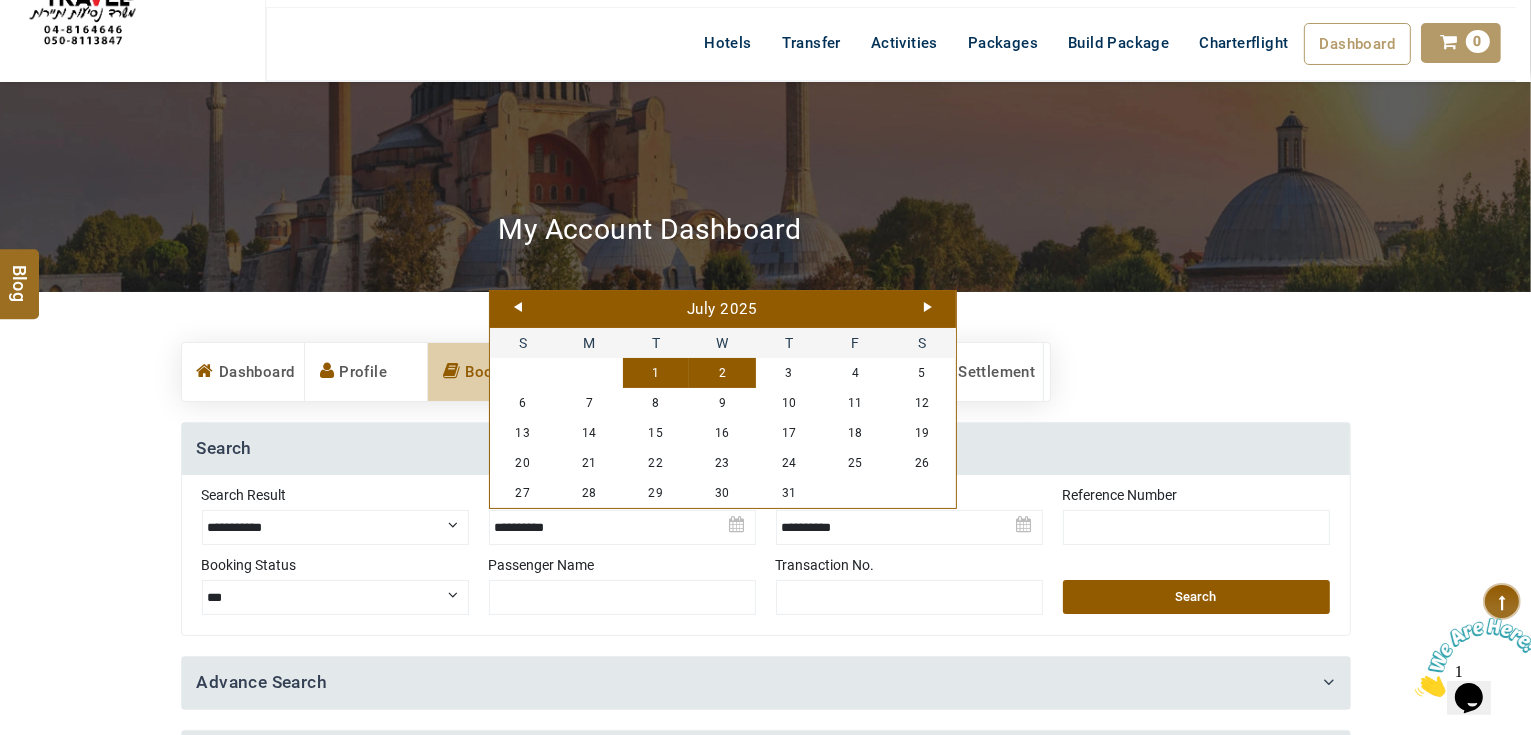 click on "Prev" at bounding box center (518, 307) 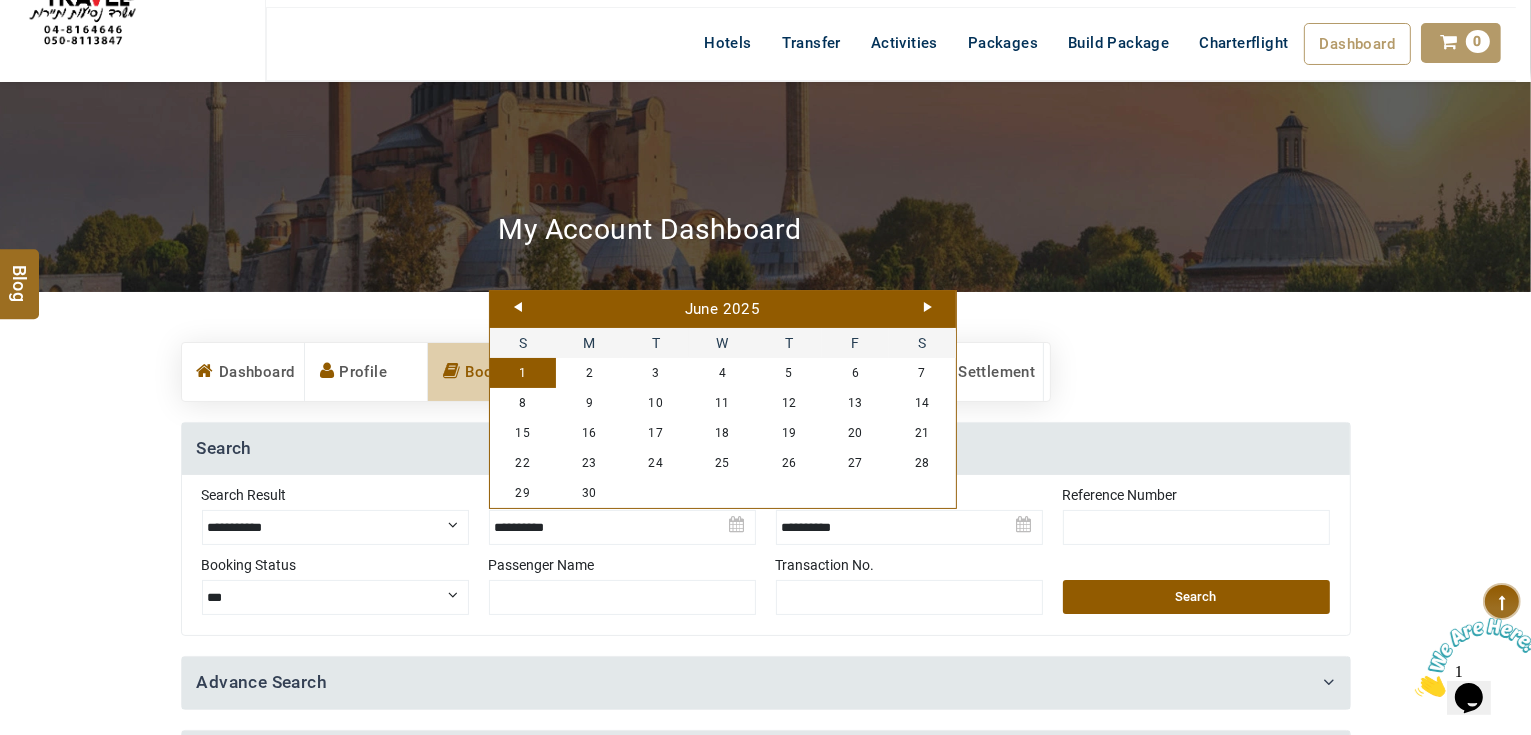 click on "1" at bounding box center [523, 373] 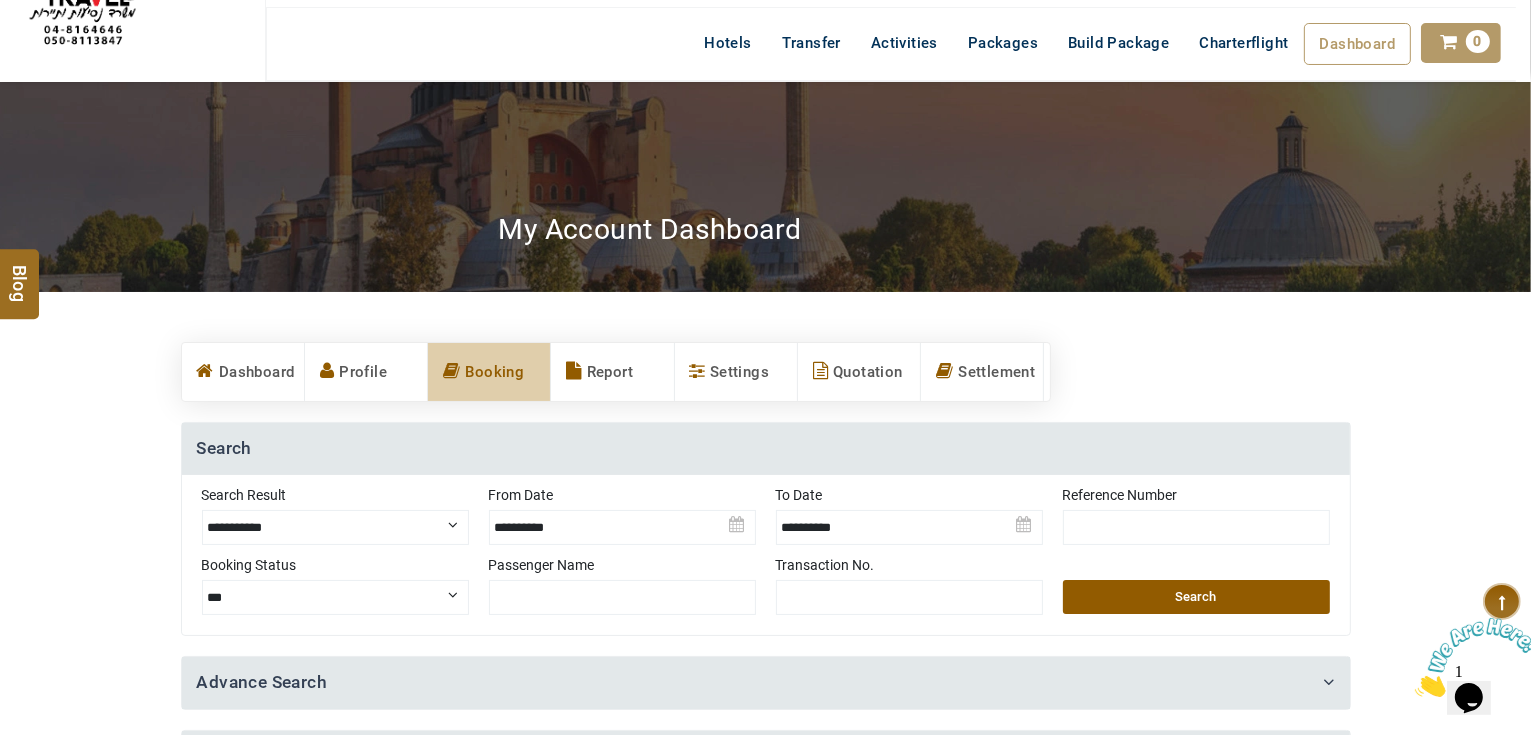 click on "Search" at bounding box center [1196, 597] 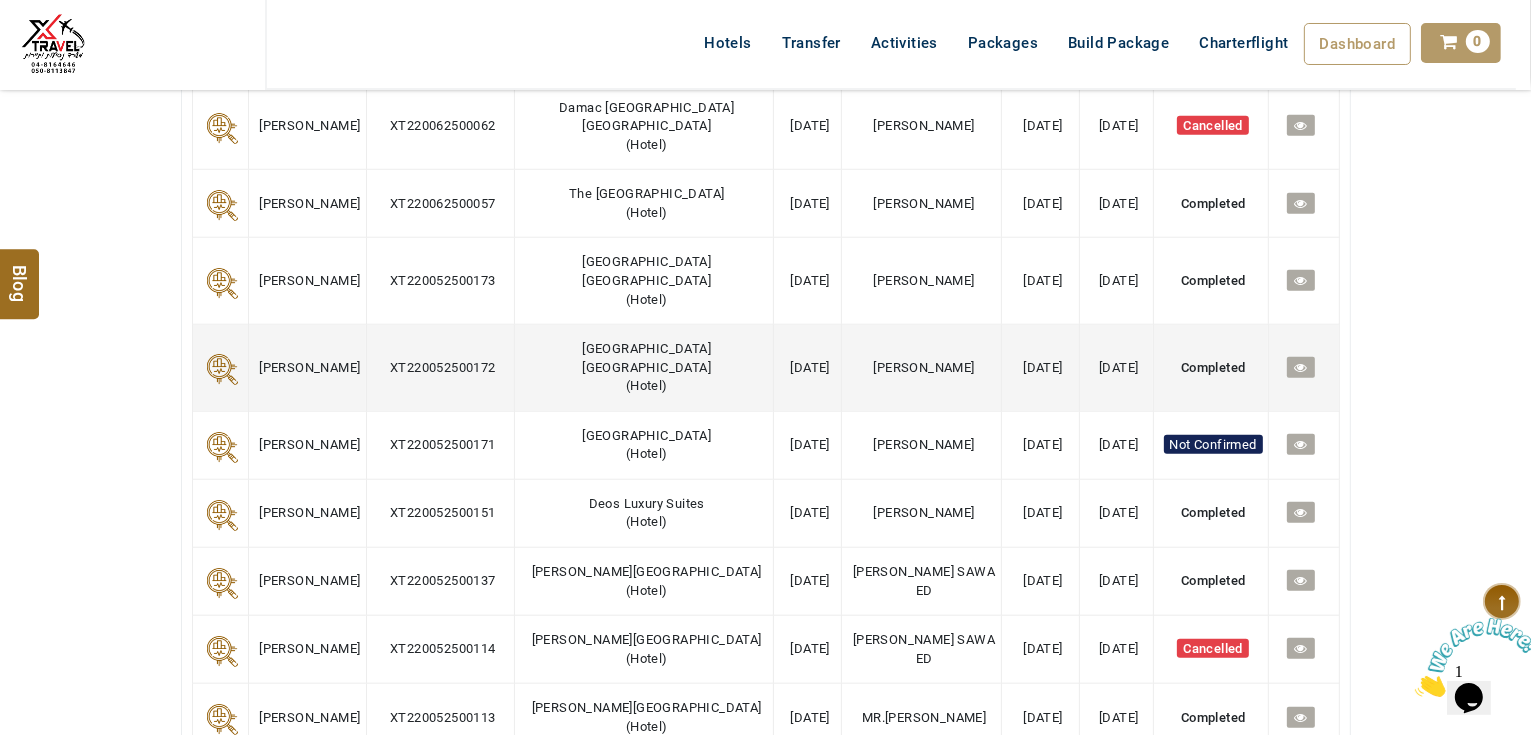 scroll, scrollTop: 1920, scrollLeft: 0, axis: vertical 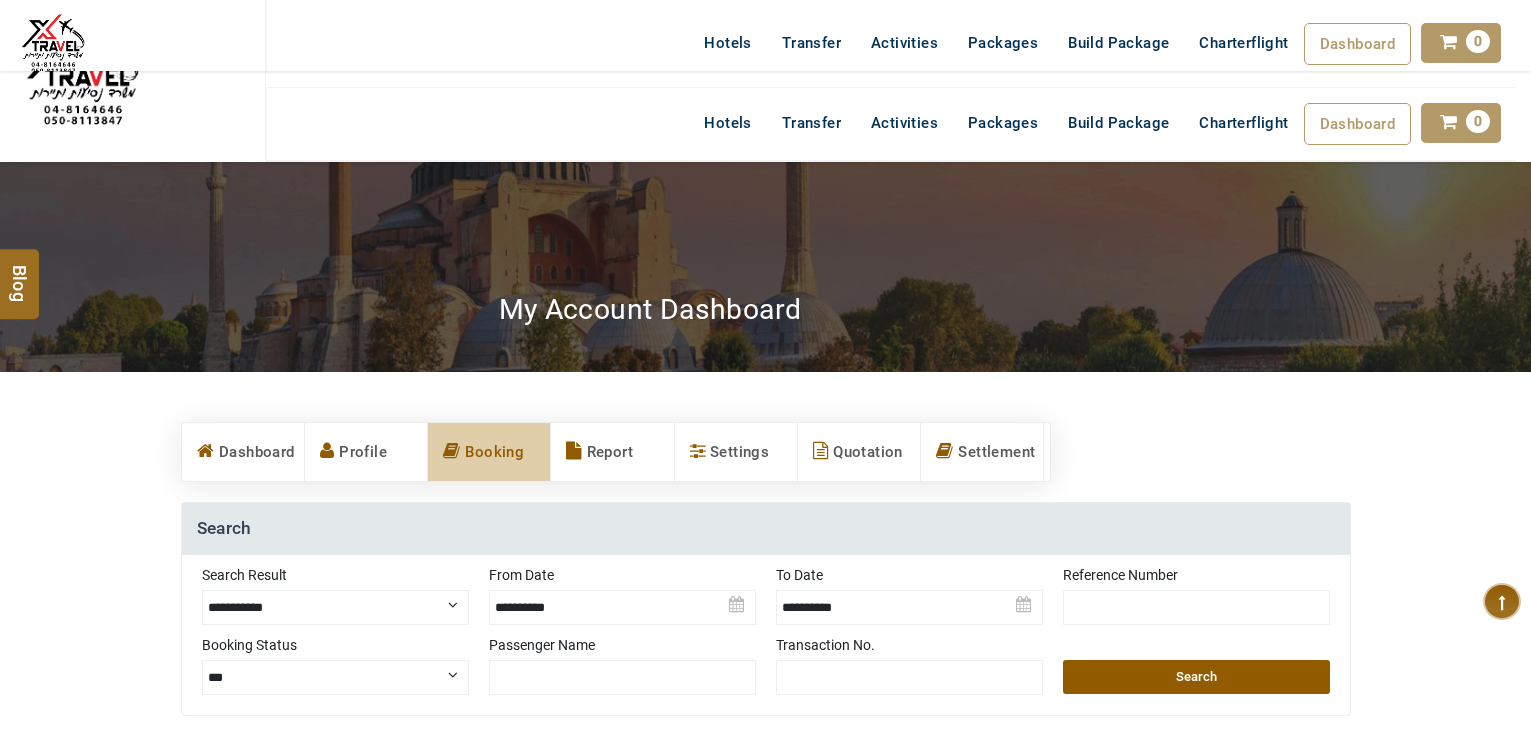 select on "**********" 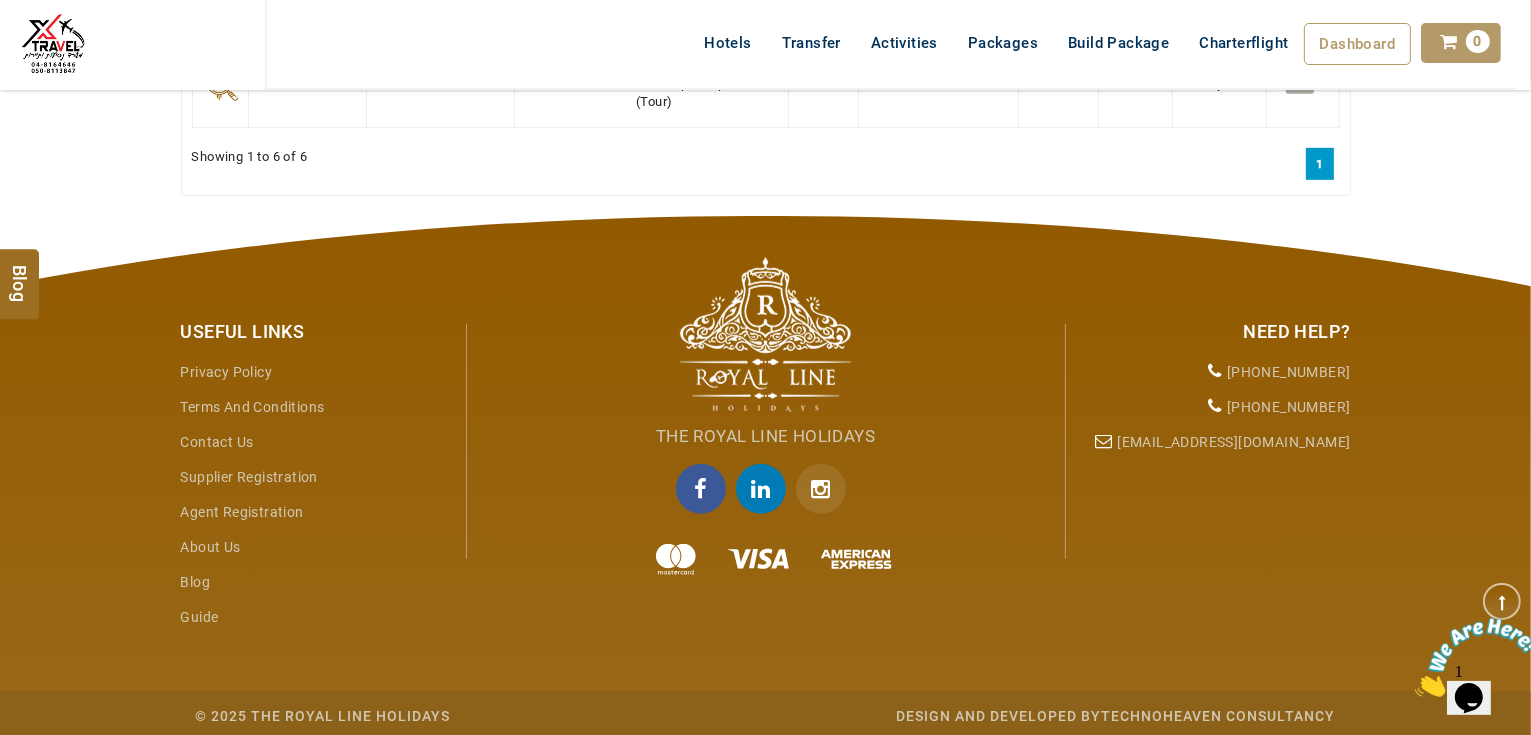 scroll, scrollTop: 0, scrollLeft: 0, axis: both 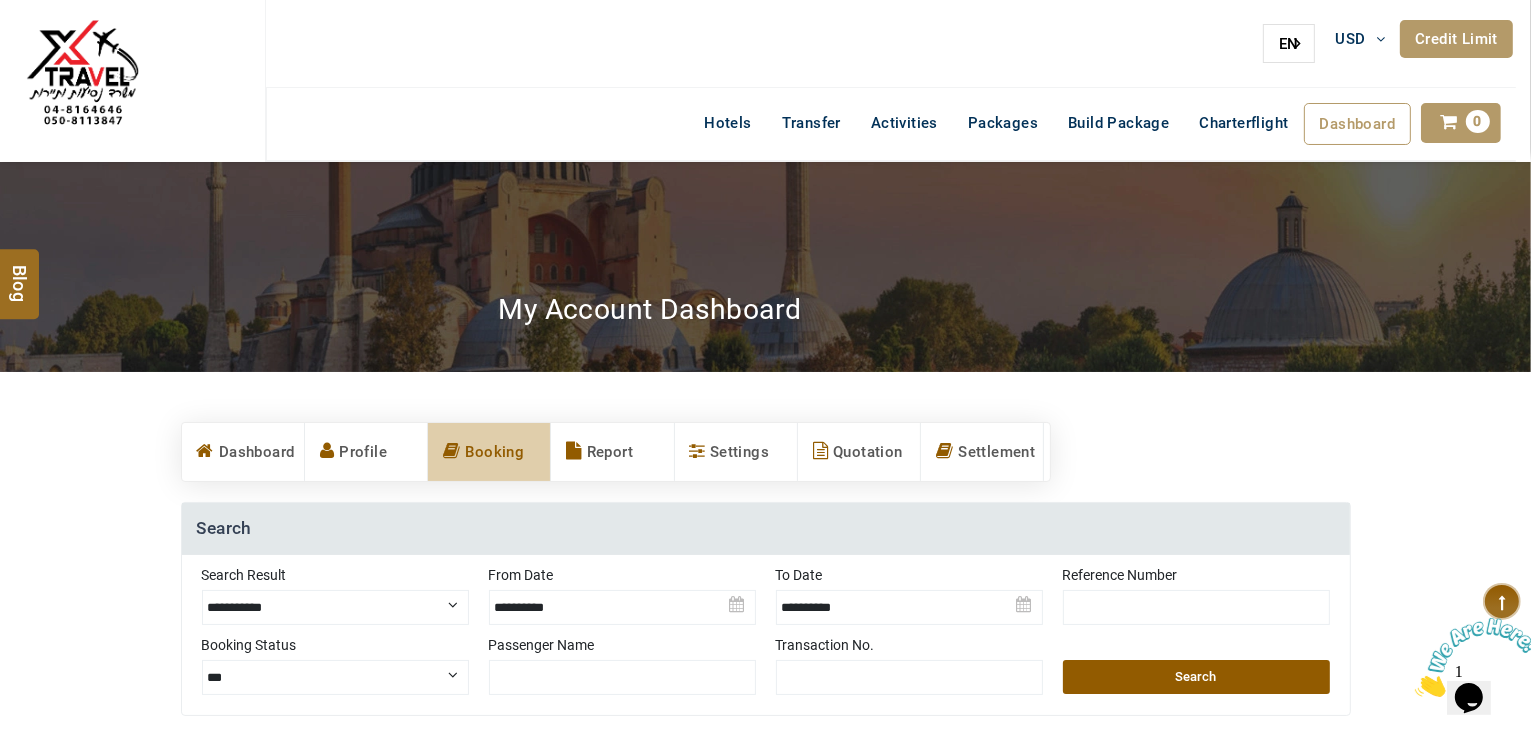 click on "Credit Limit" at bounding box center [1456, 39] 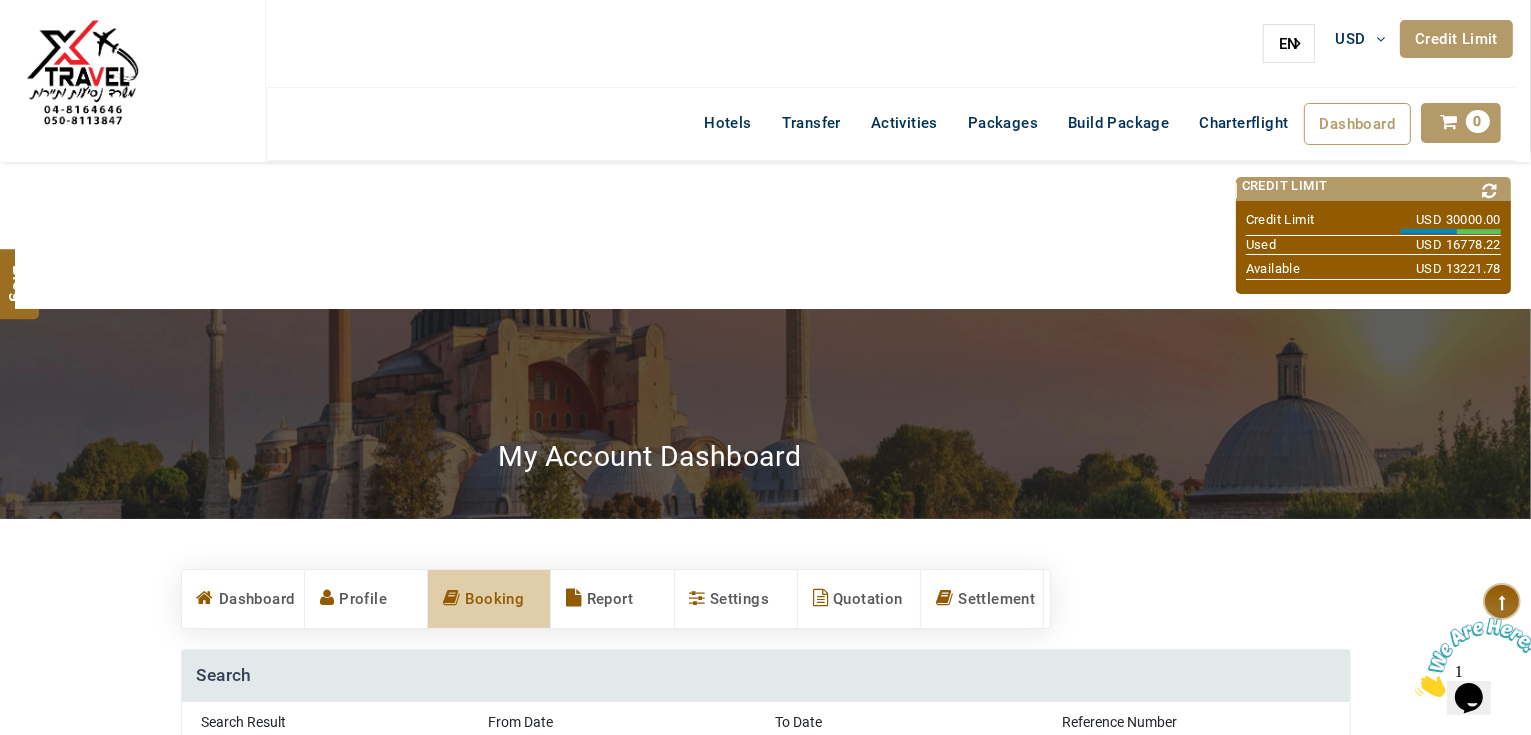 click on "Credit Limit" at bounding box center (1456, 39) 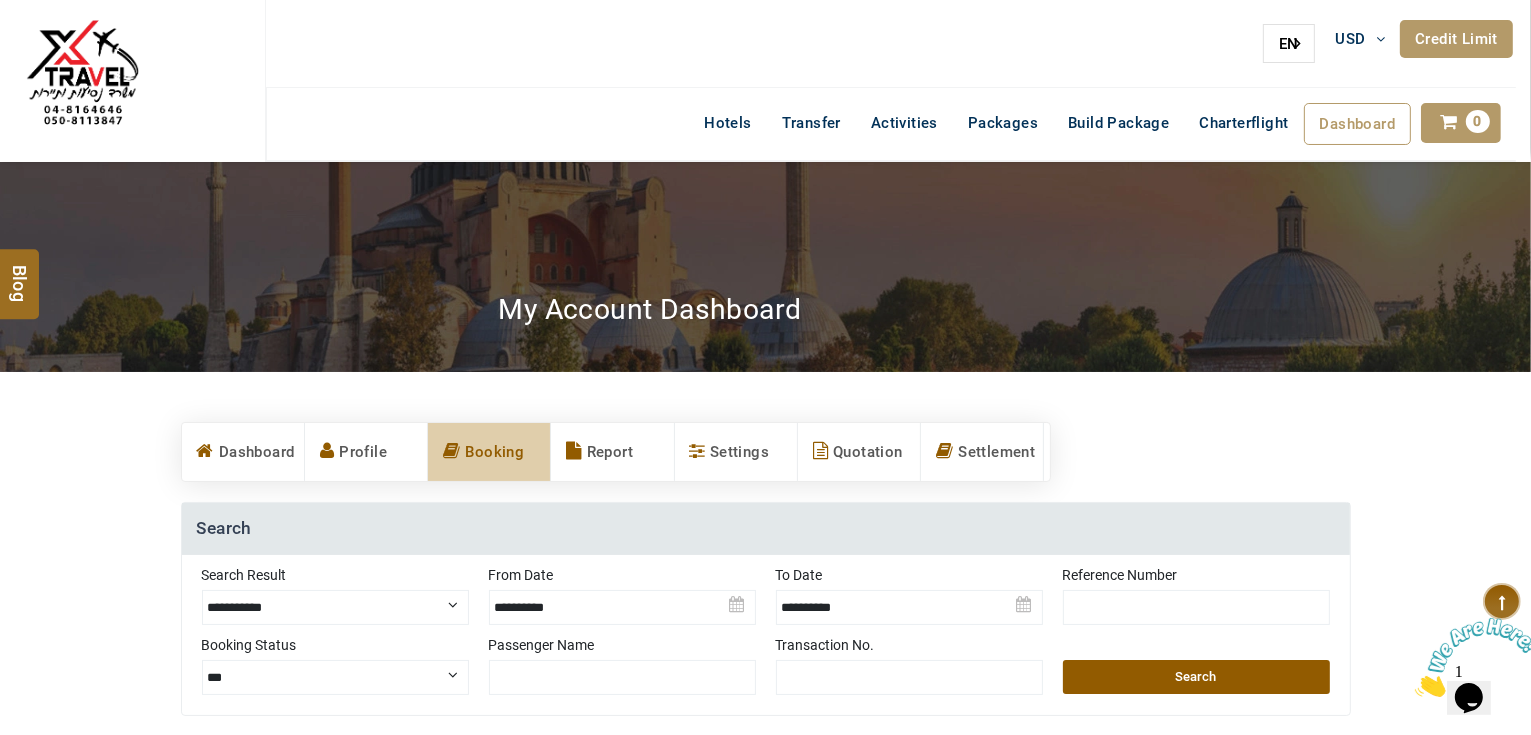 click on "Credit Limit" at bounding box center [1456, 39] 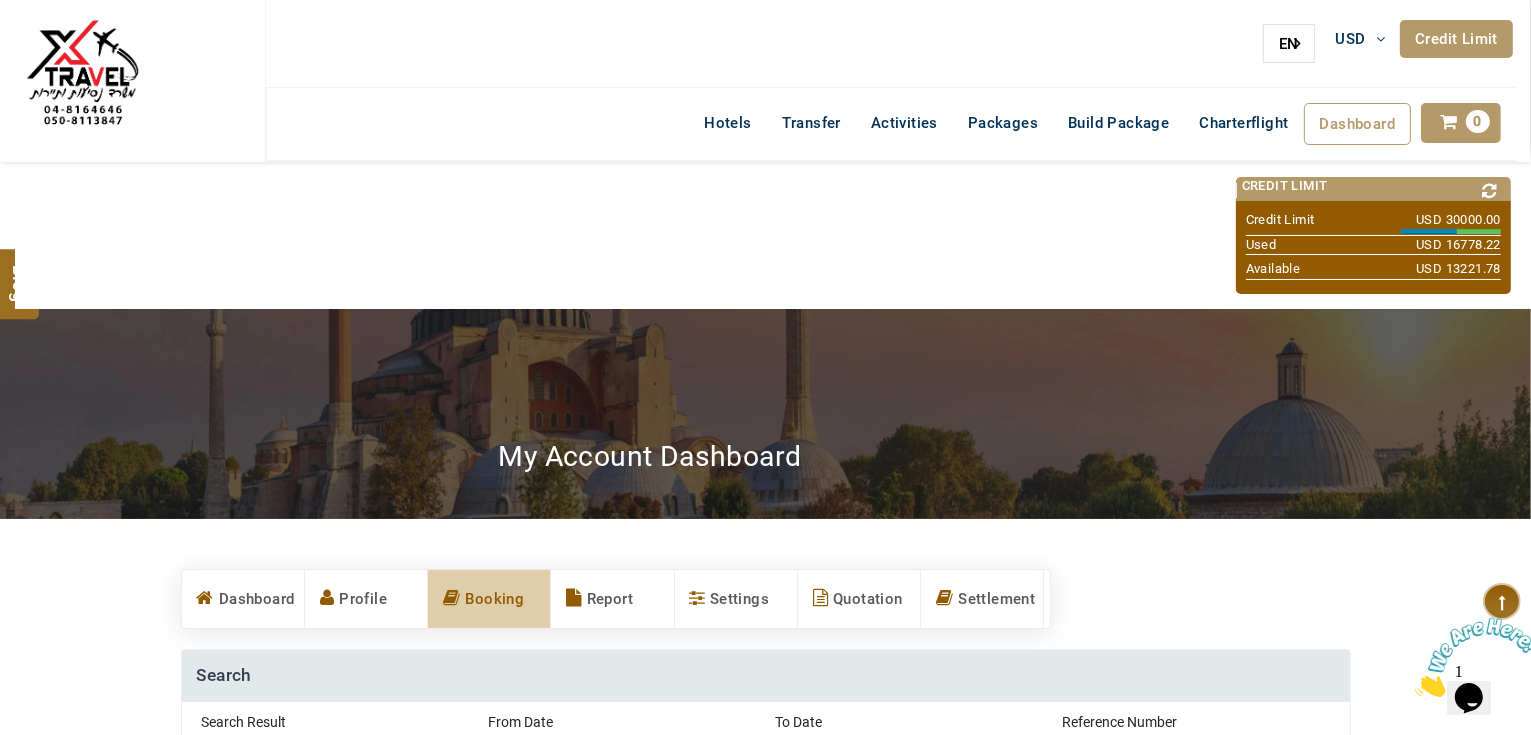 click on "Credit Limit" at bounding box center (1456, 39) 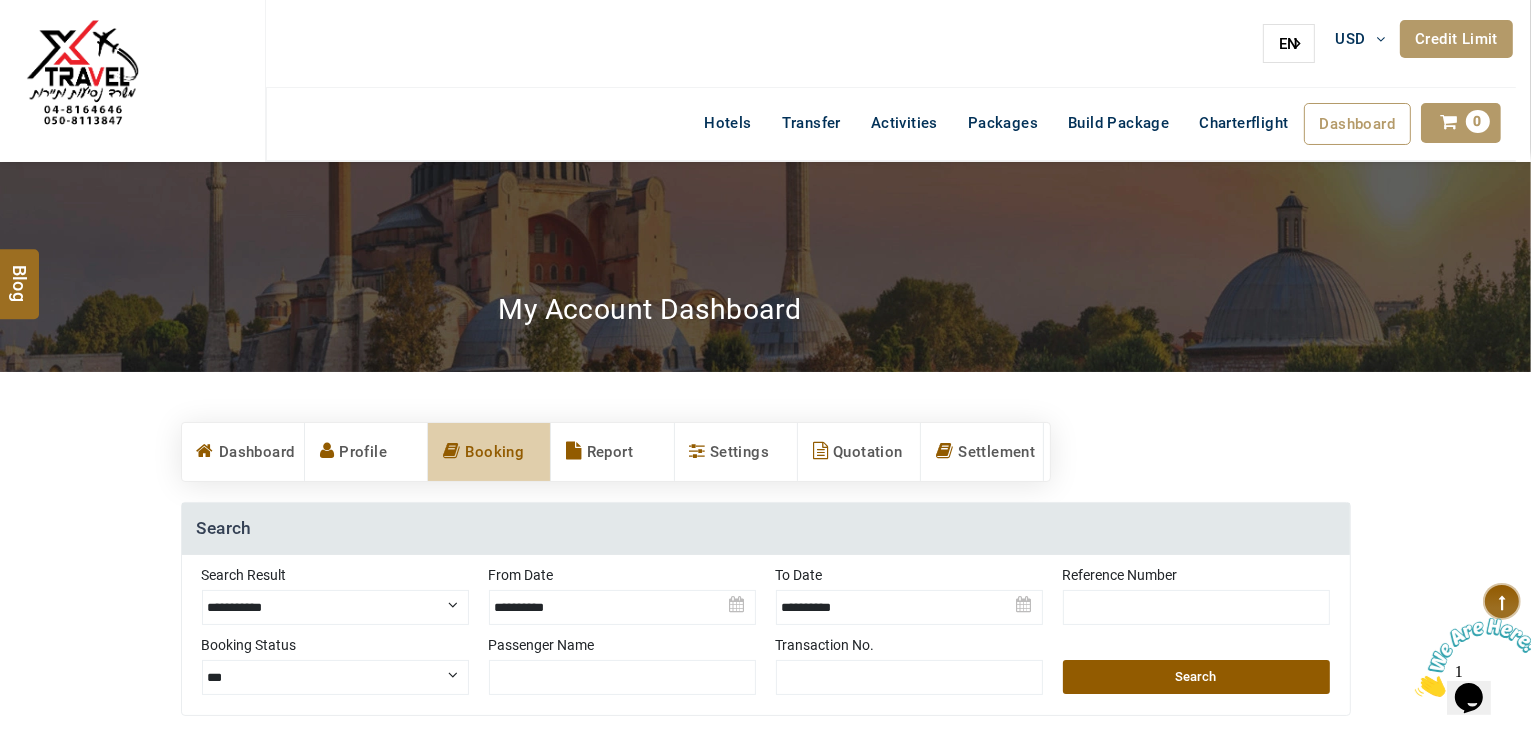 drag, startPoint x: 468, startPoint y: 587, endPoint x: 505, endPoint y: 597, distance: 38.327538 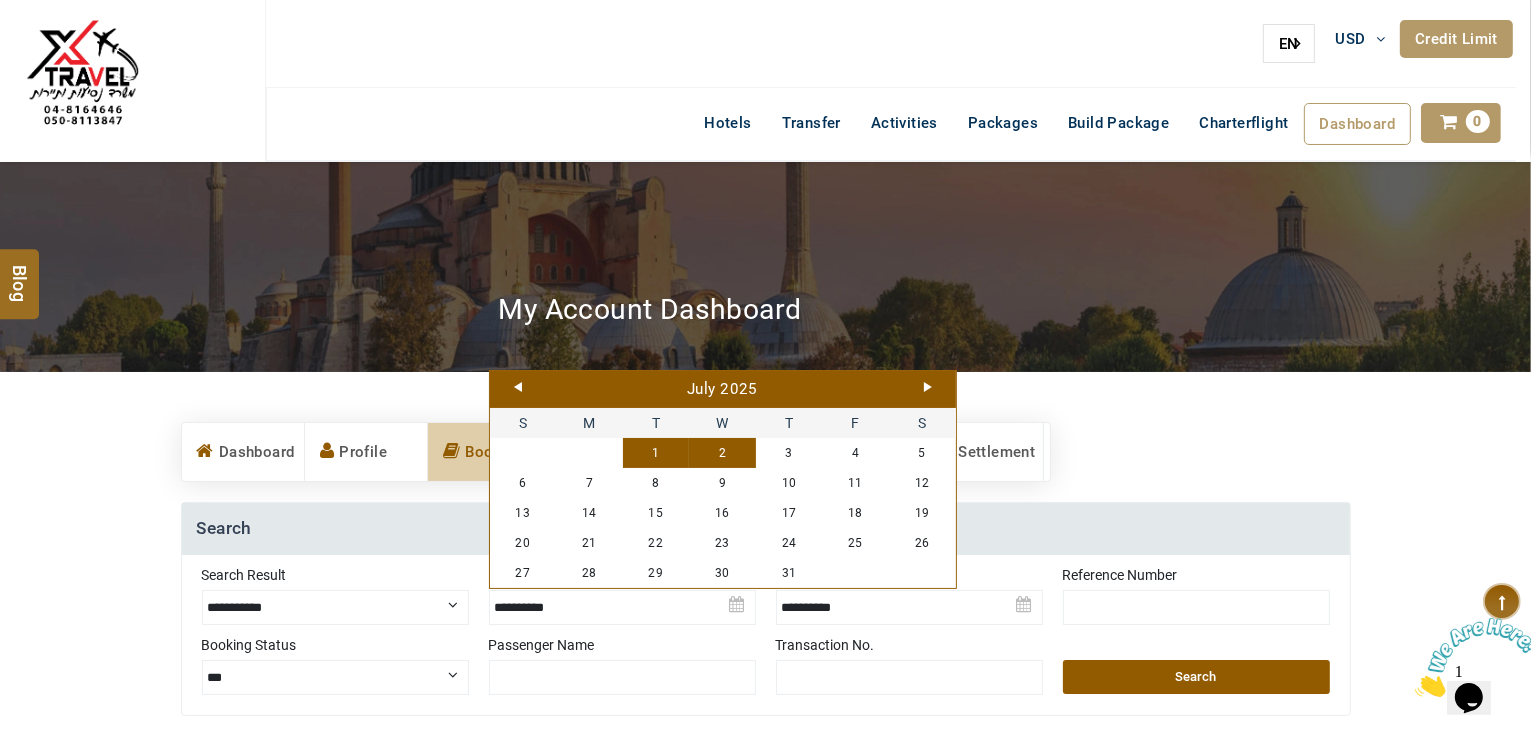click on "Prev" at bounding box center [518, 387] 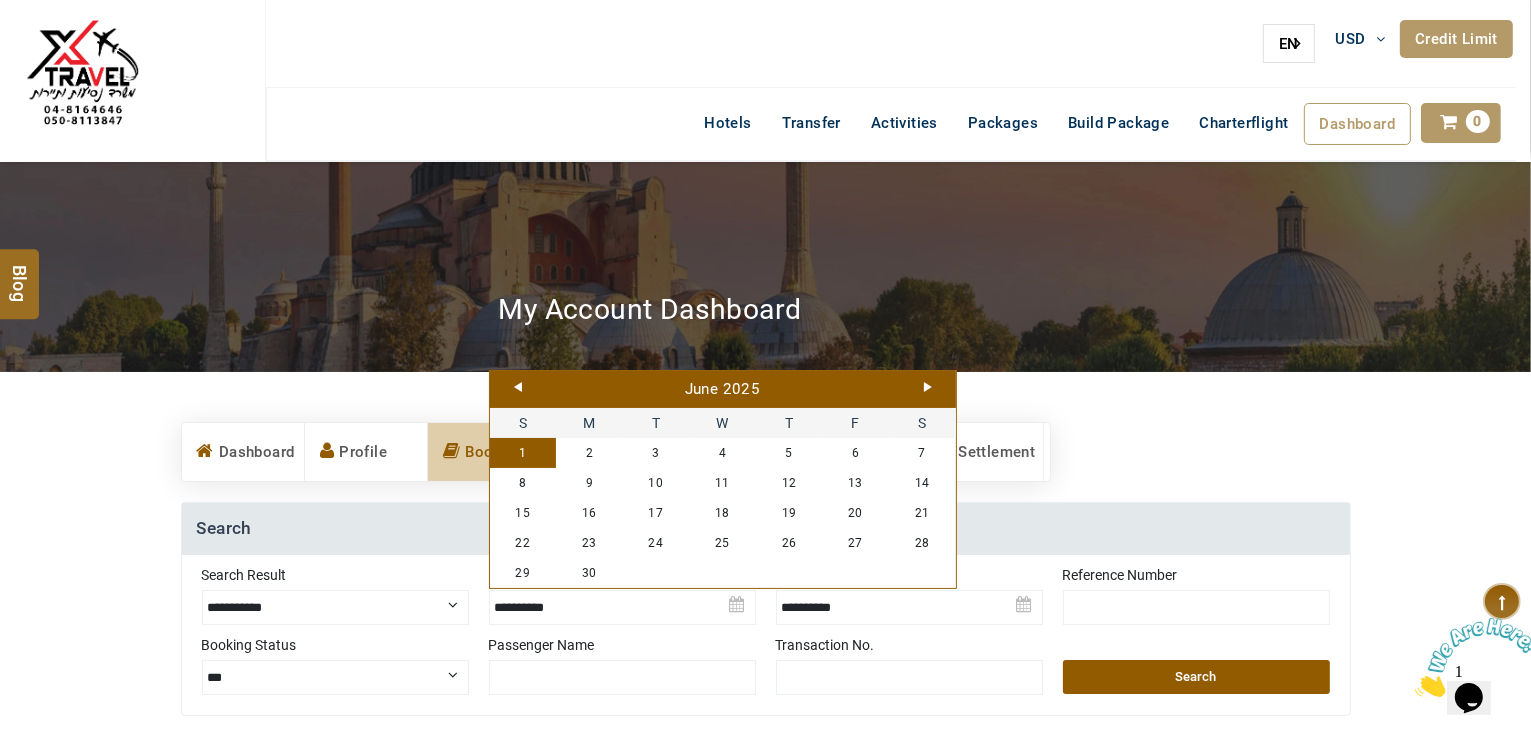 click on "1" at bounding box center [523, 453] 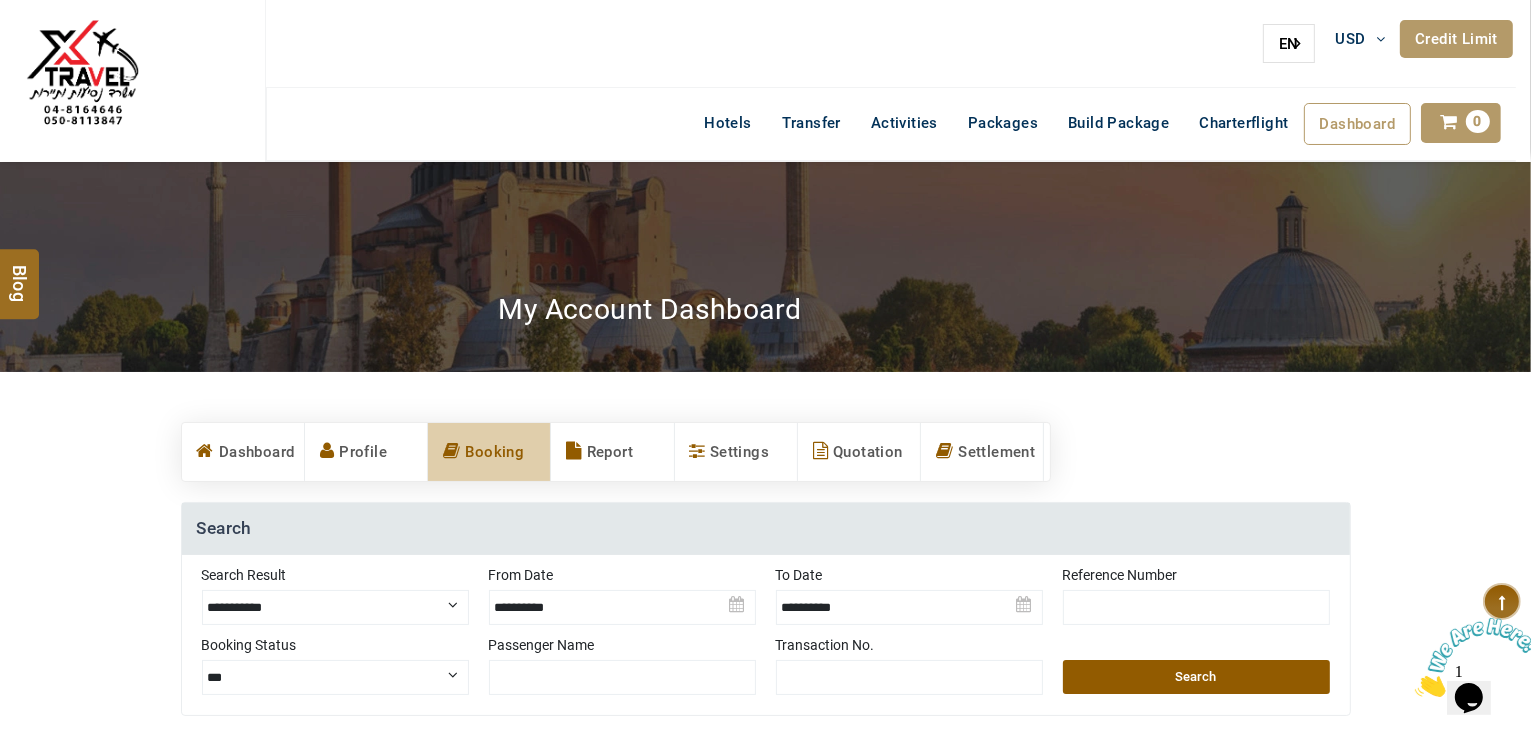 click at bounding box center (909, 600) 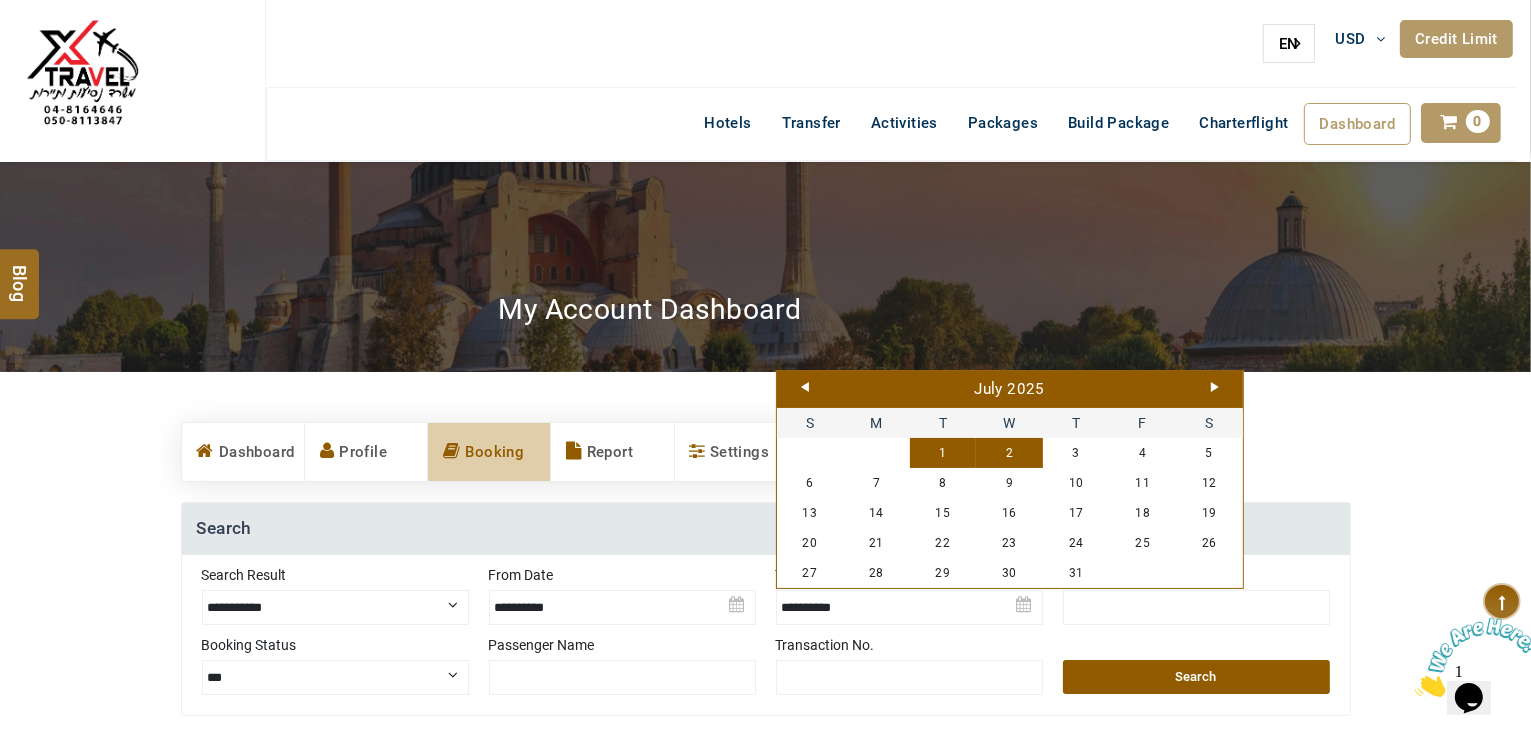 click on "July   2025" at bounding box center [1010, 390] 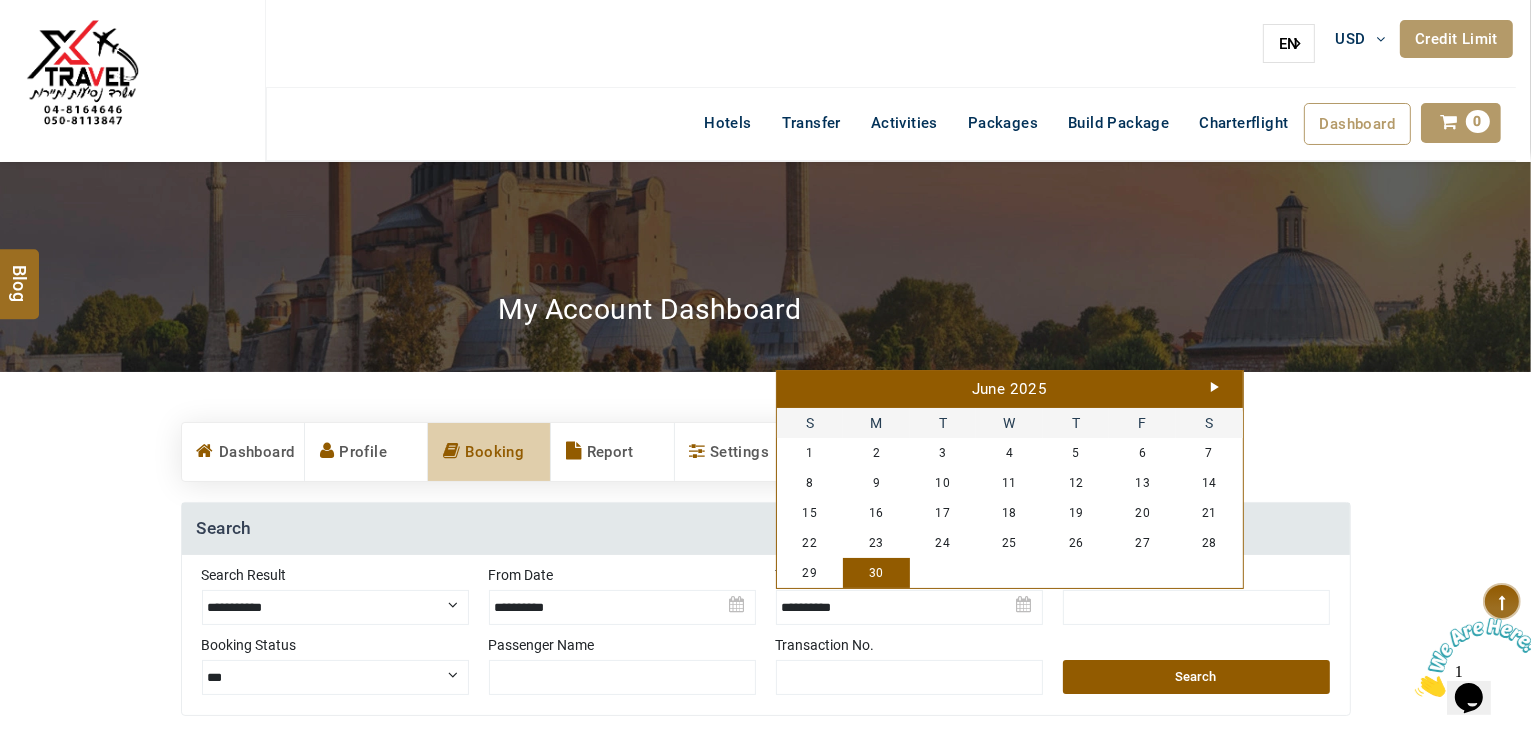 click on "30" at bounding box center [876, 573] 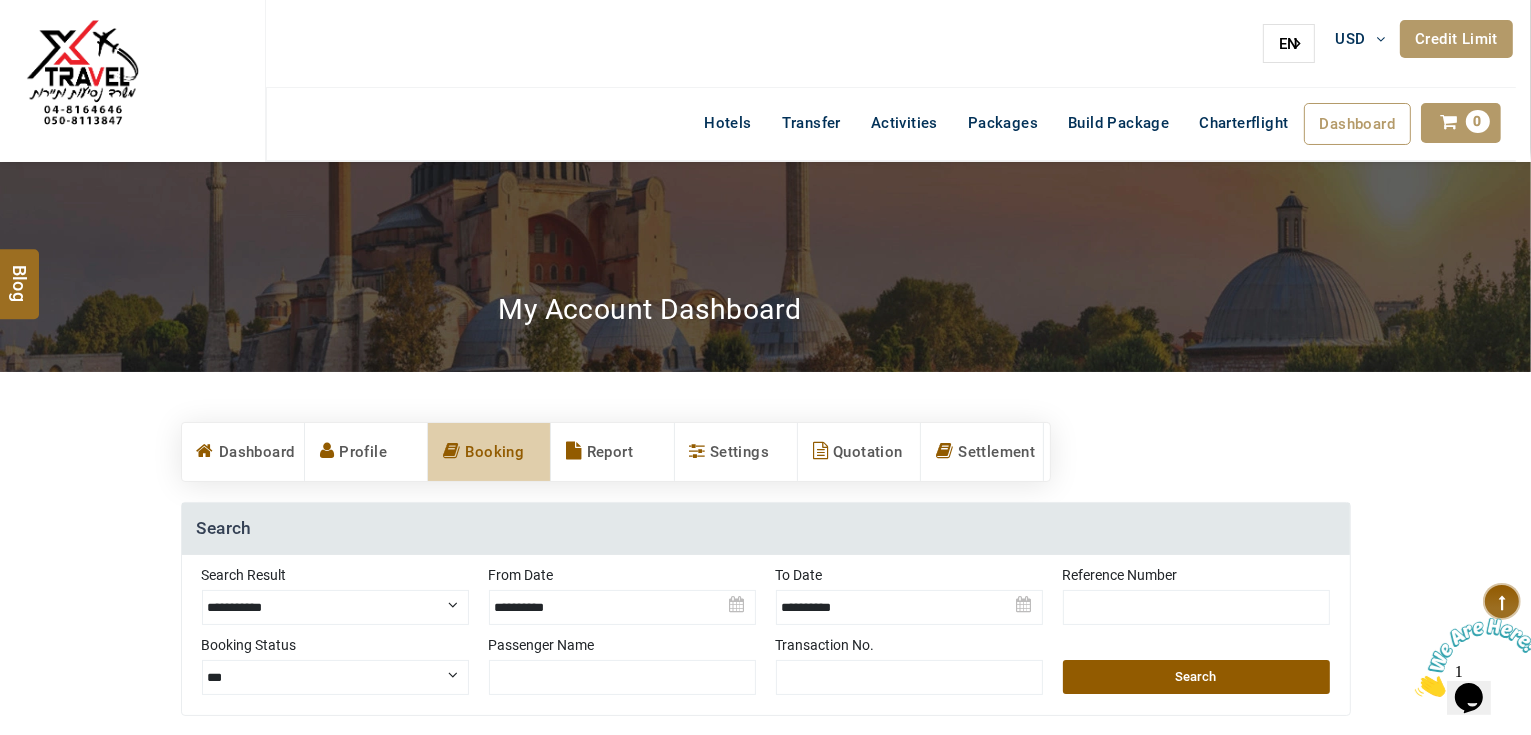 click on "Search" at bounding box center [1196, 677] 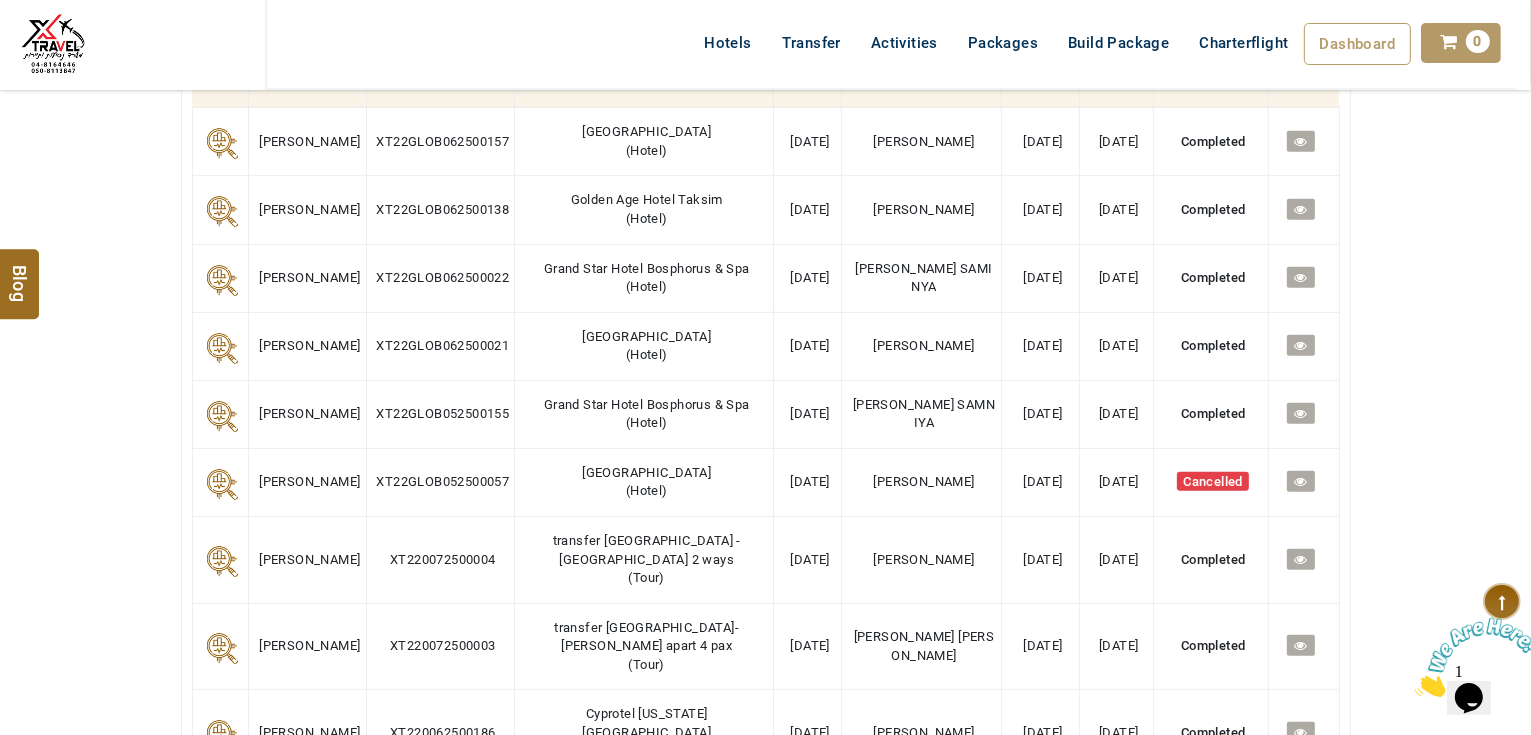 scroll, scrollTop: 880, scrollLeft: 0, axis: vertical 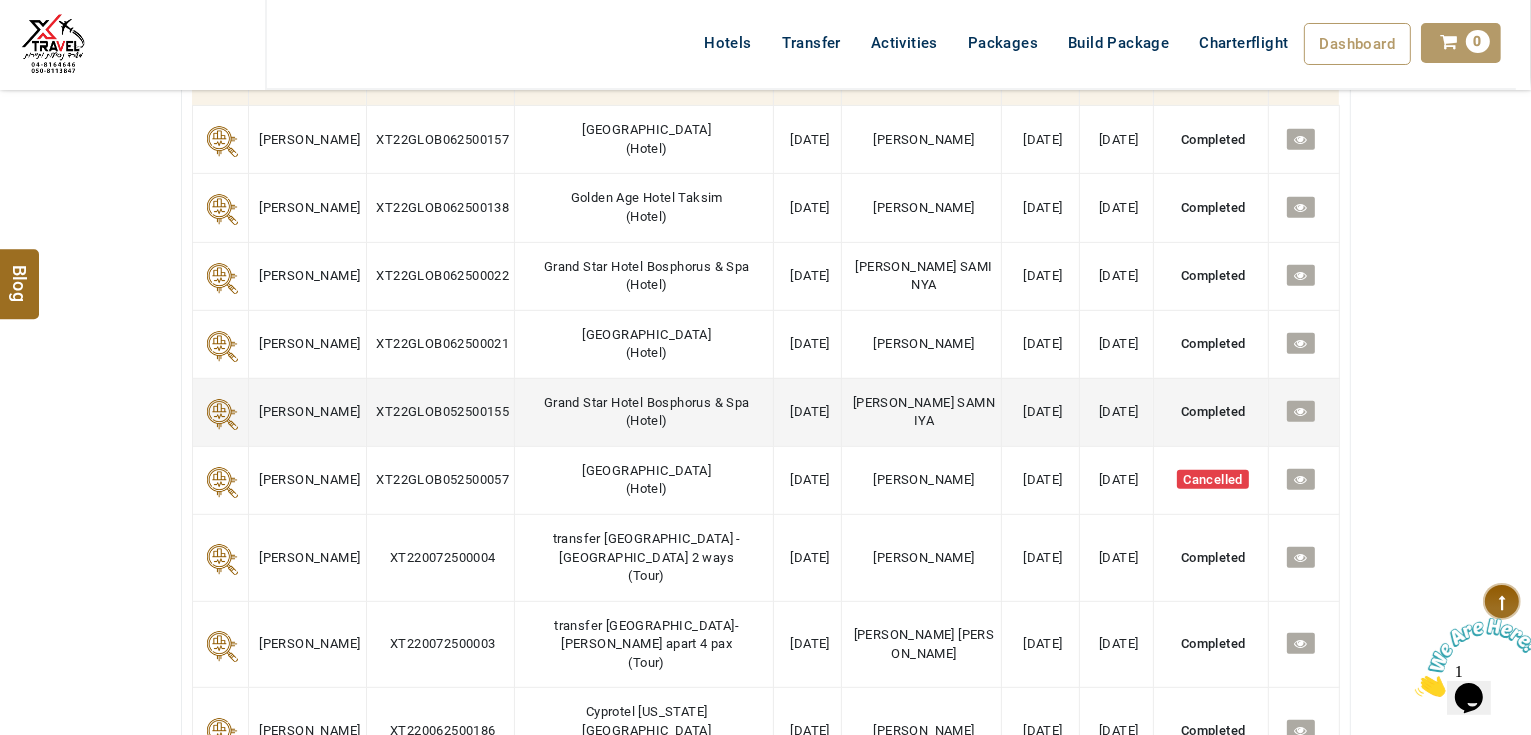 click at bounding box center (1300, 411) 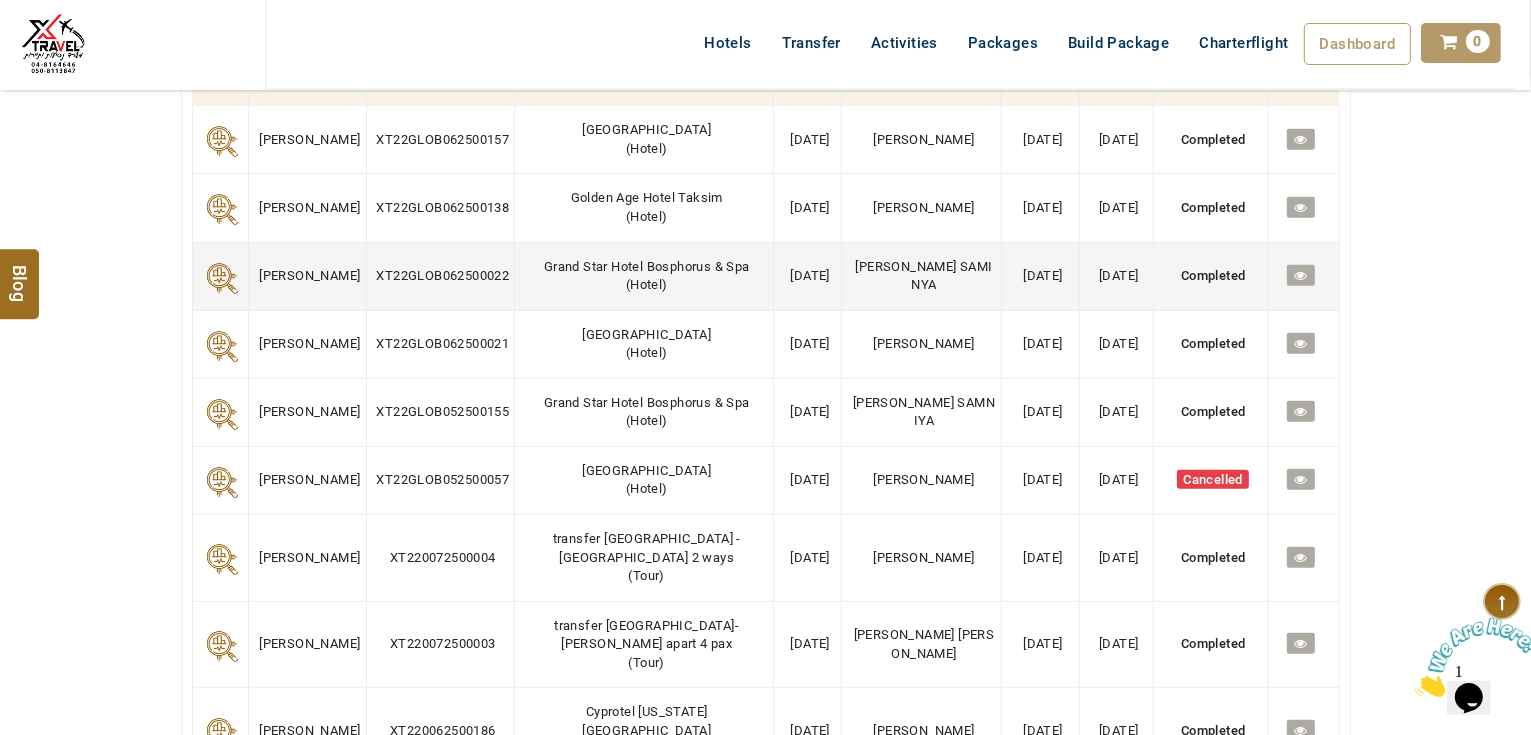 click at bounding box center [1300, 275] 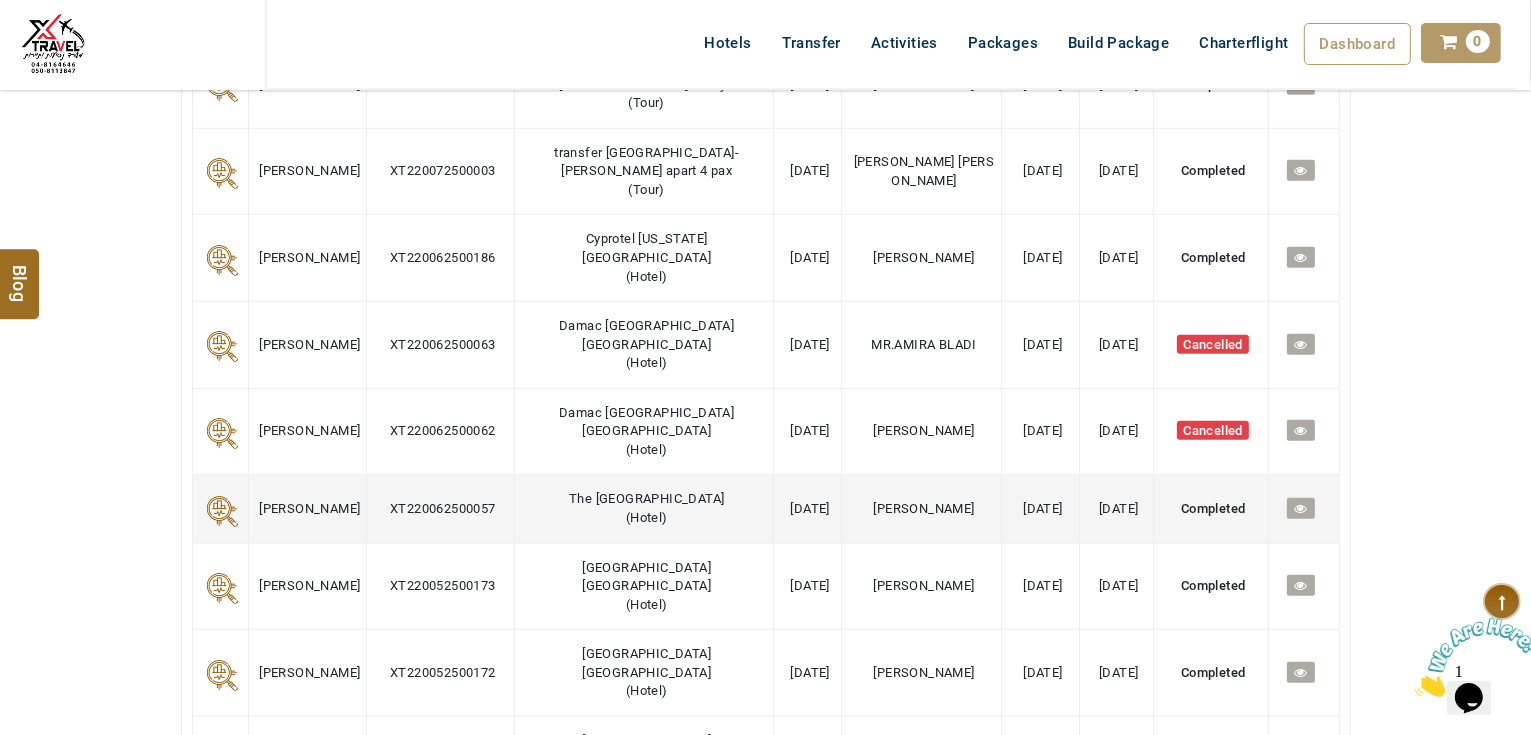 scroll, scrollTop: 1440, scrollLeft: 0, axis: vertical 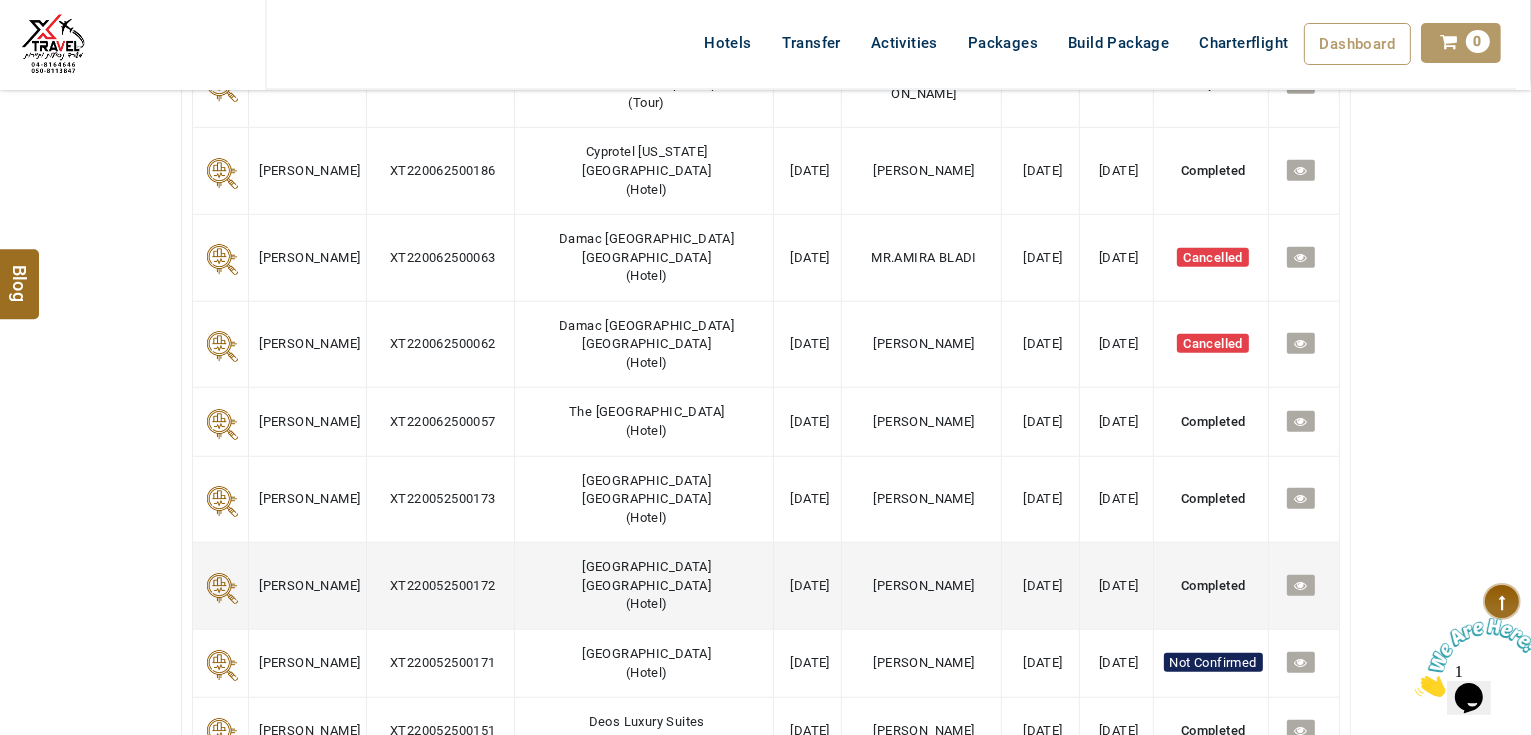 click at bounding box center [1300, 585] 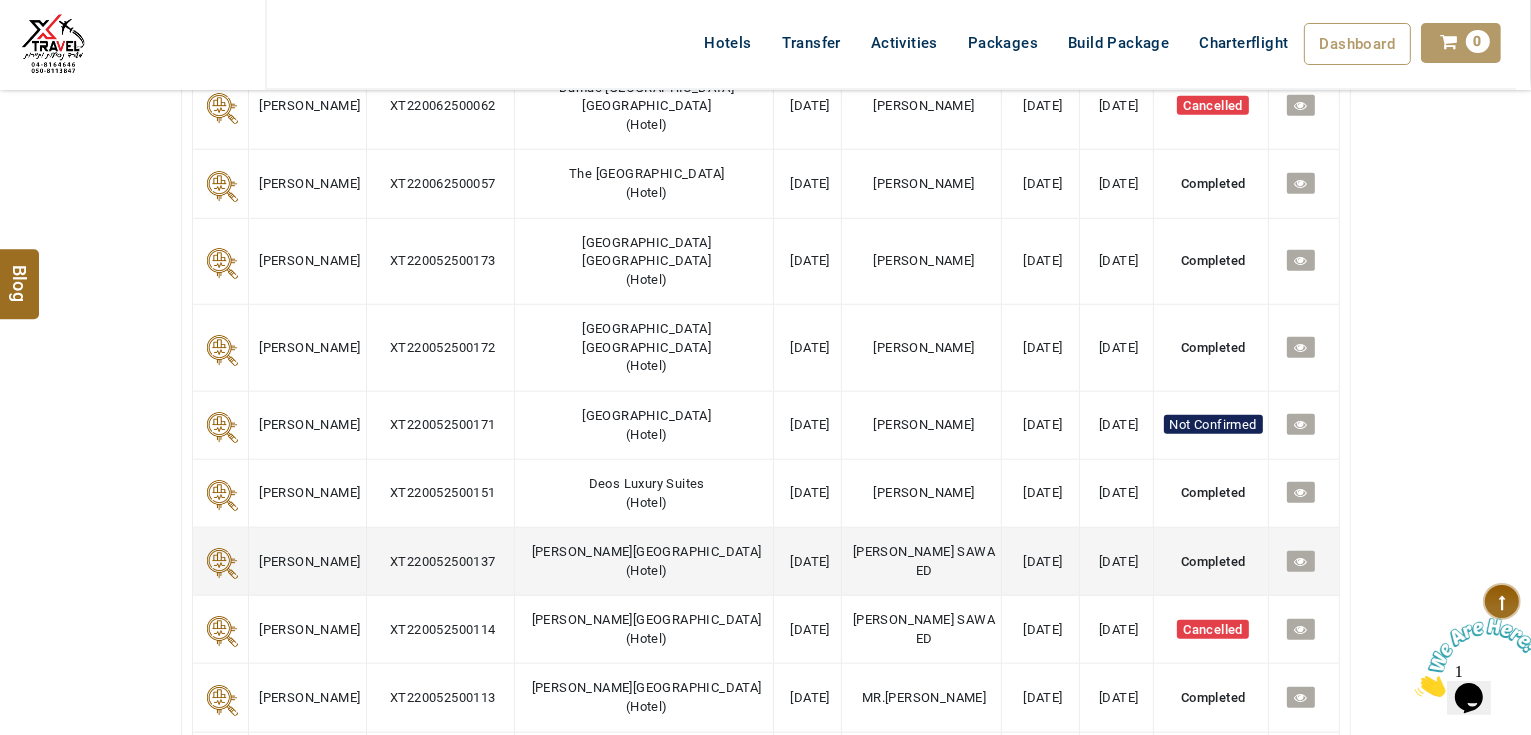 scroll, scrollTop: 1680, scrollLeft: 0, axis: vertical 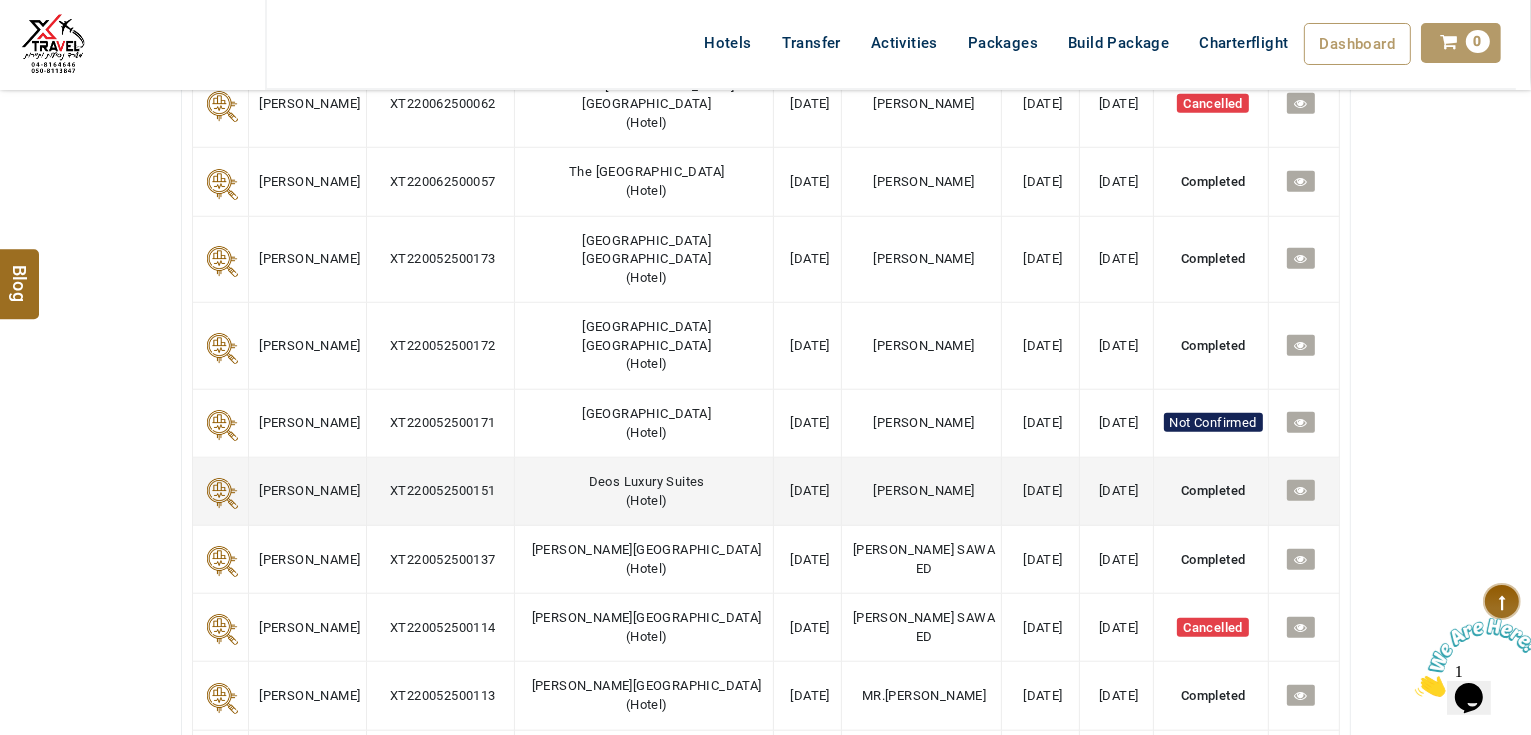 click at bounding box center [1300, 490] 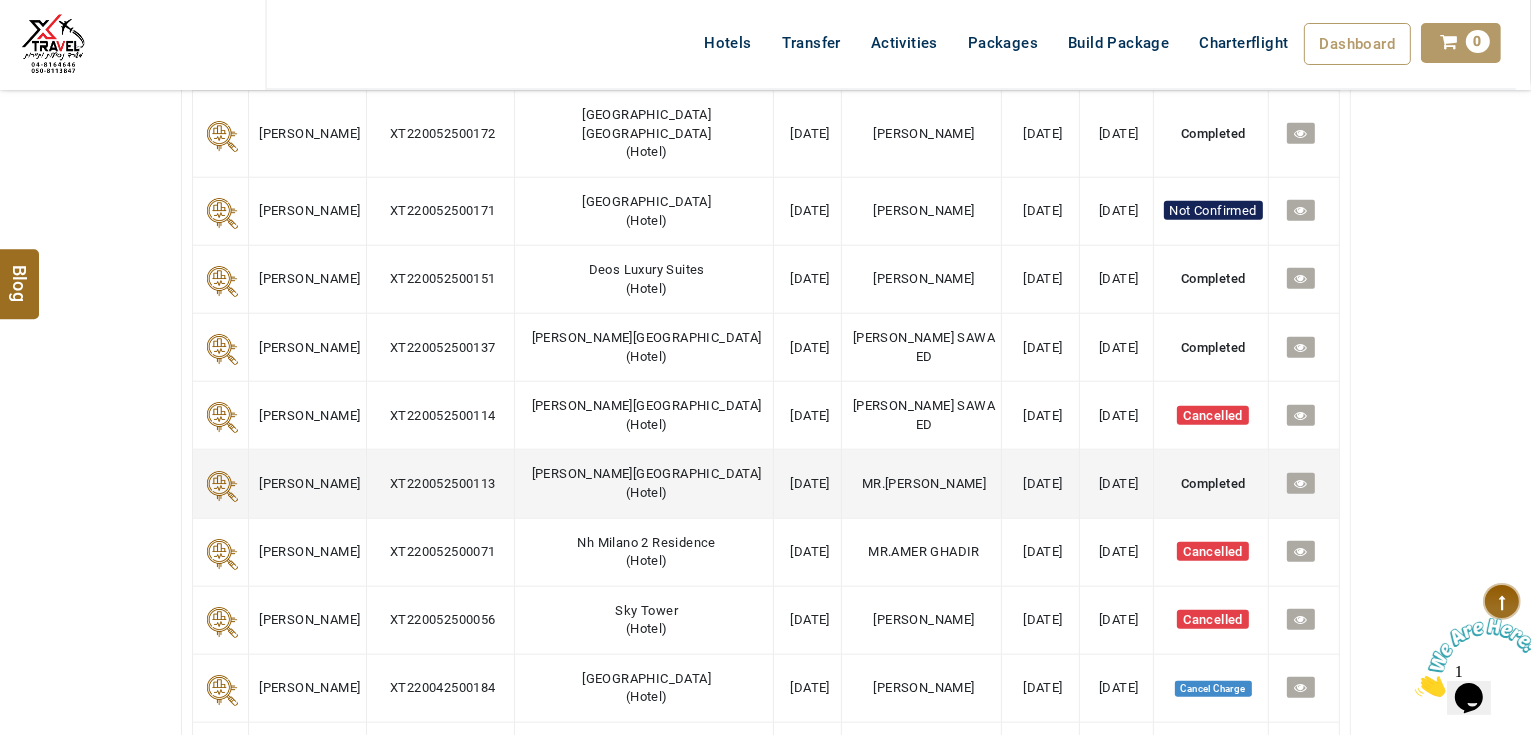 scroll, scrollTop: 1920, scrollLeft: 0, axis: vertical 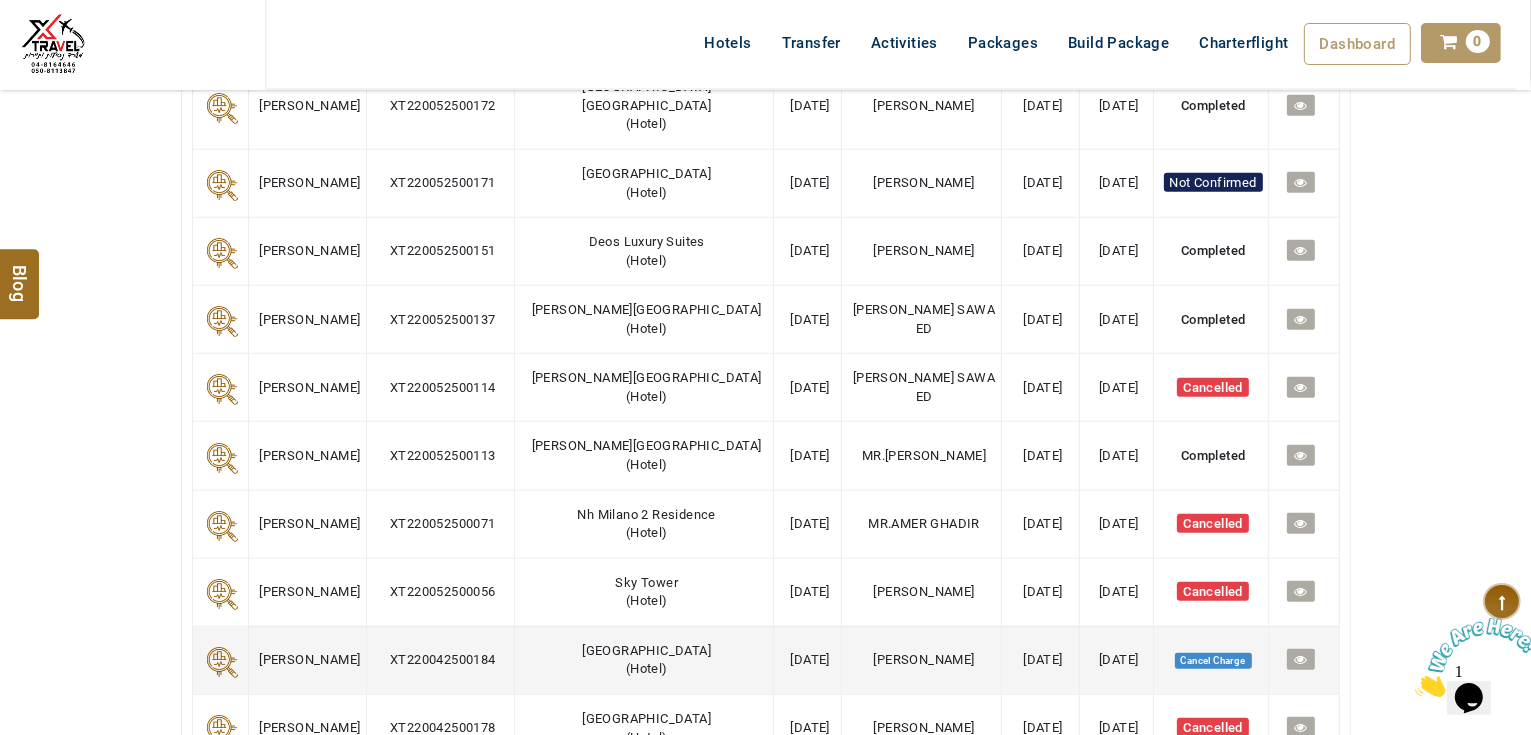 click at bounding box center (1300, 659) 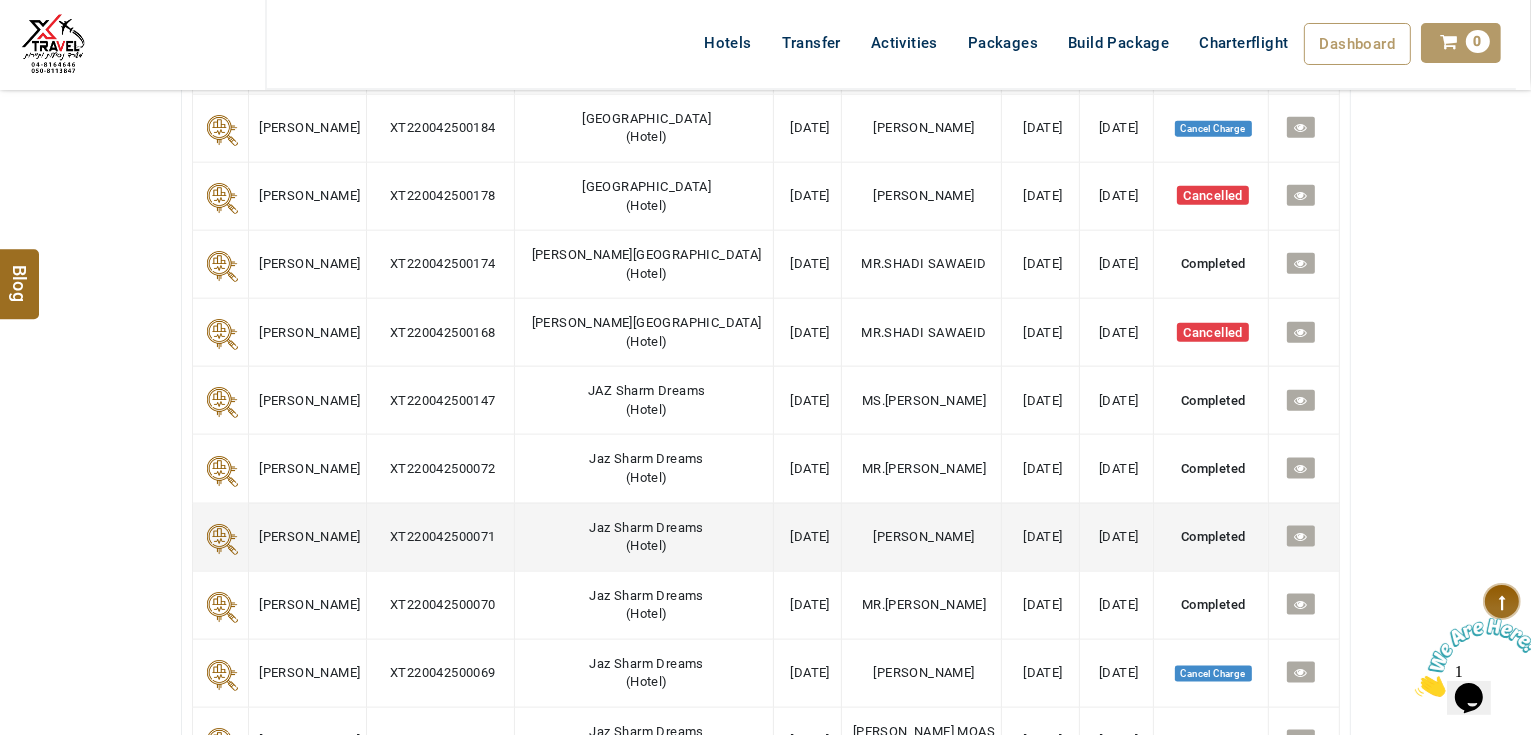 scroll, scrollTop: 2480, scrollLeft: 0, axis: vertical 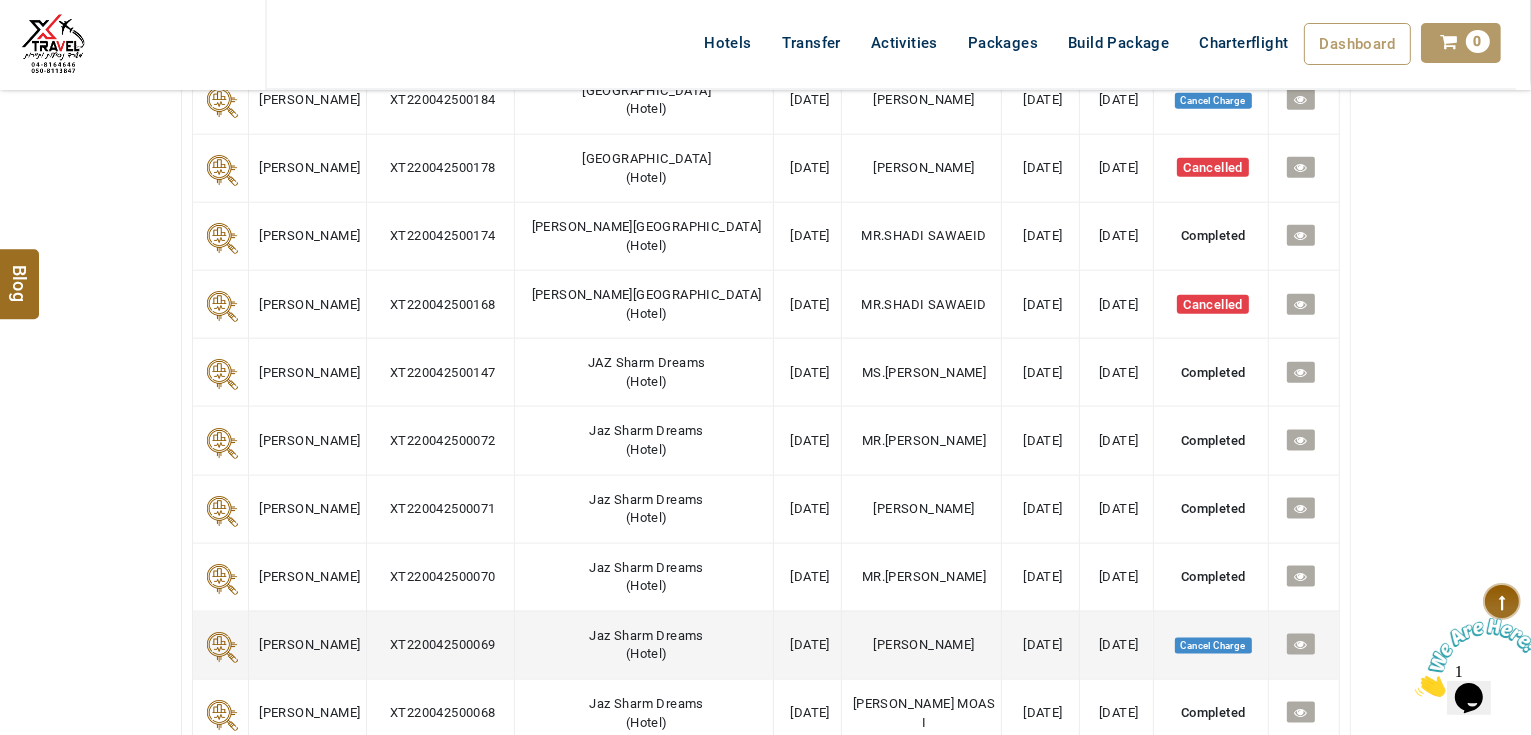 click at bounding box center [1300, 644] 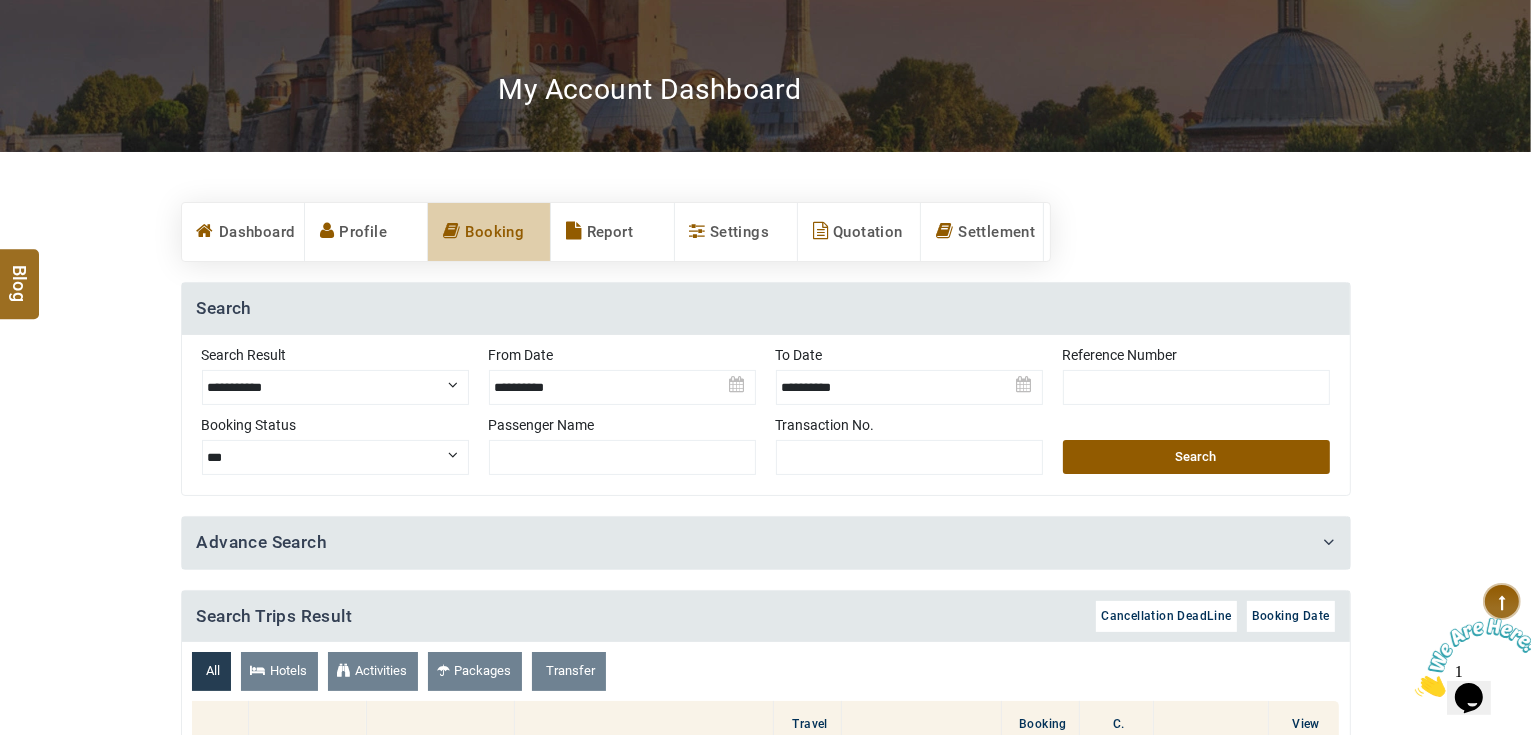 scroll, scrollTop: 0, scrollLeft: 0, axis: both 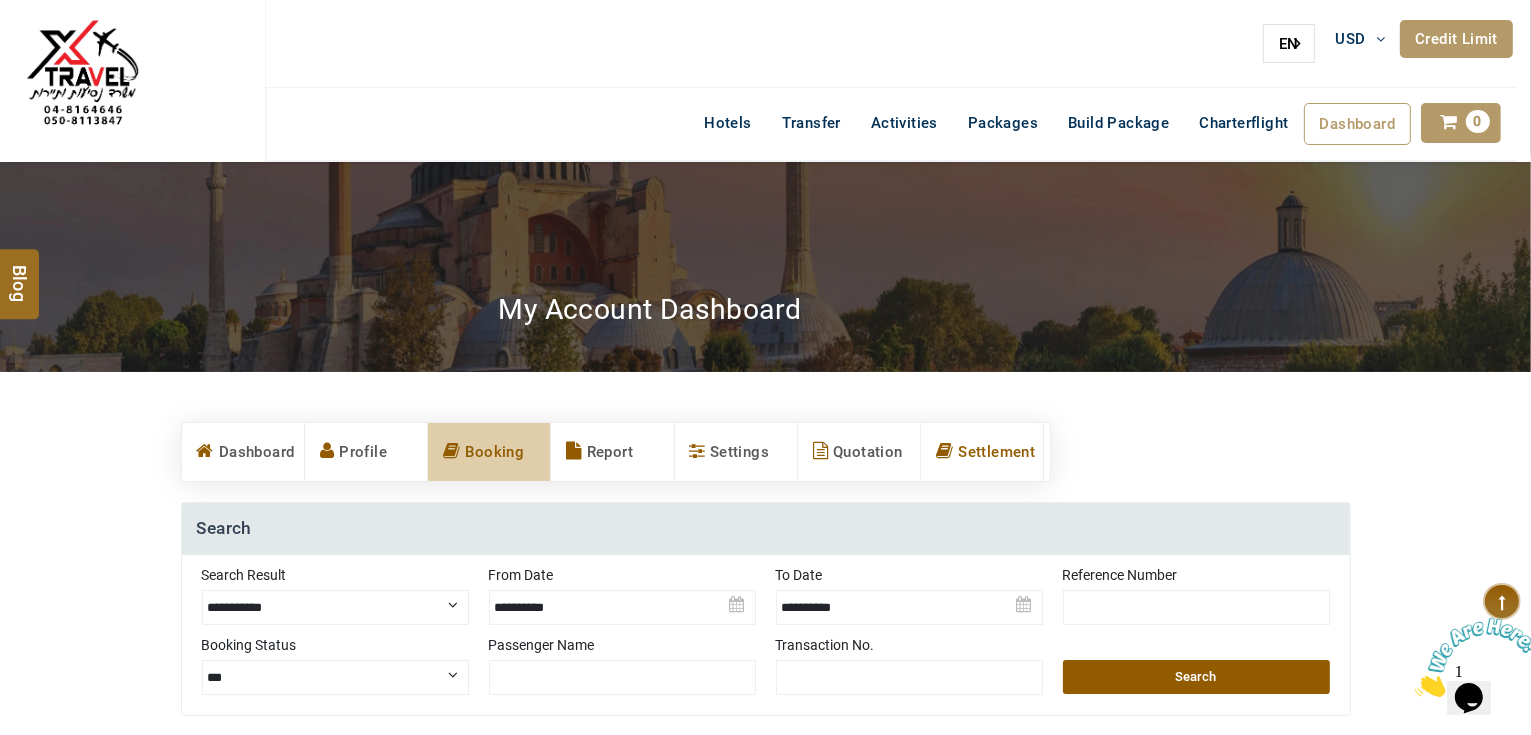 click on "Settlement" at bounding box center (982, 452) 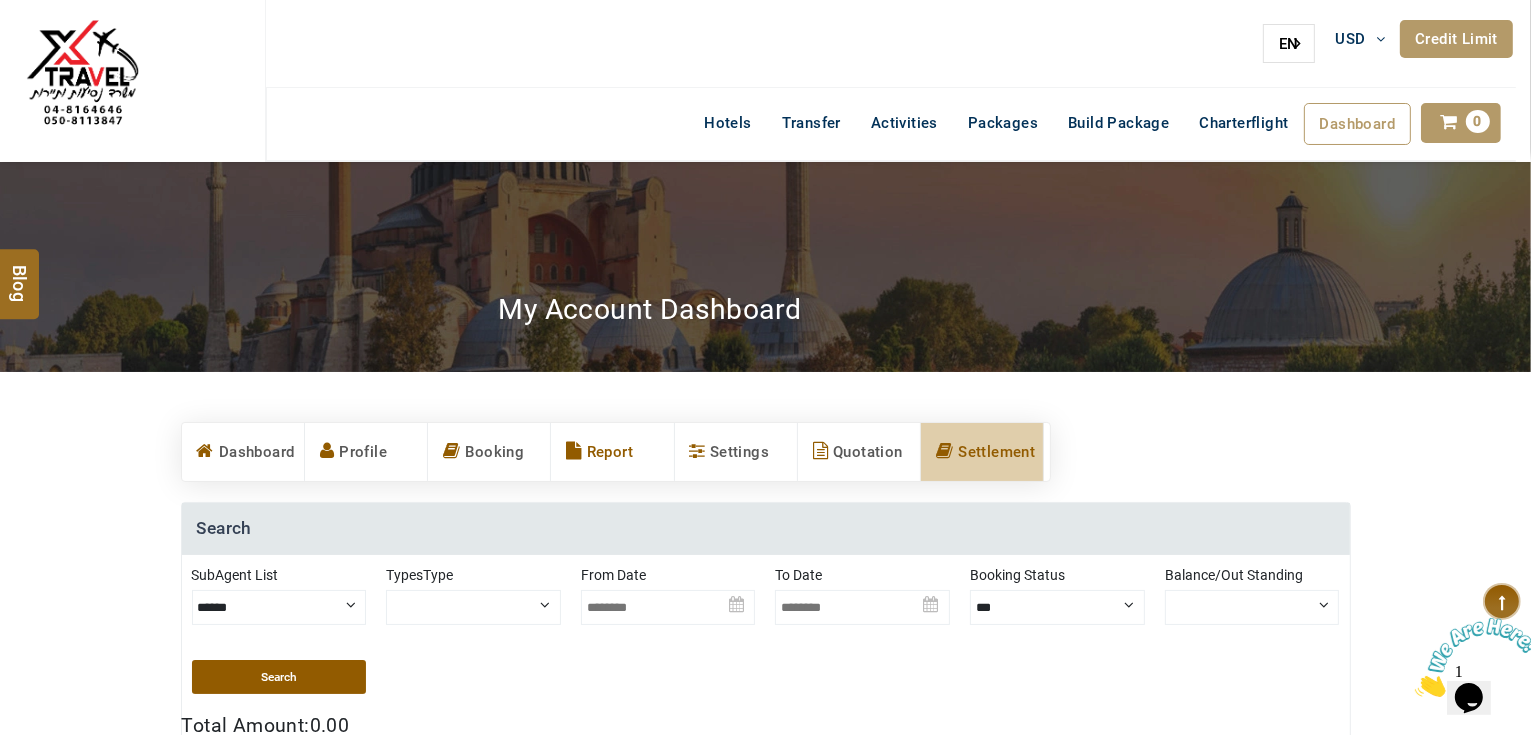click on "Report" at bounding box center [612, 452] 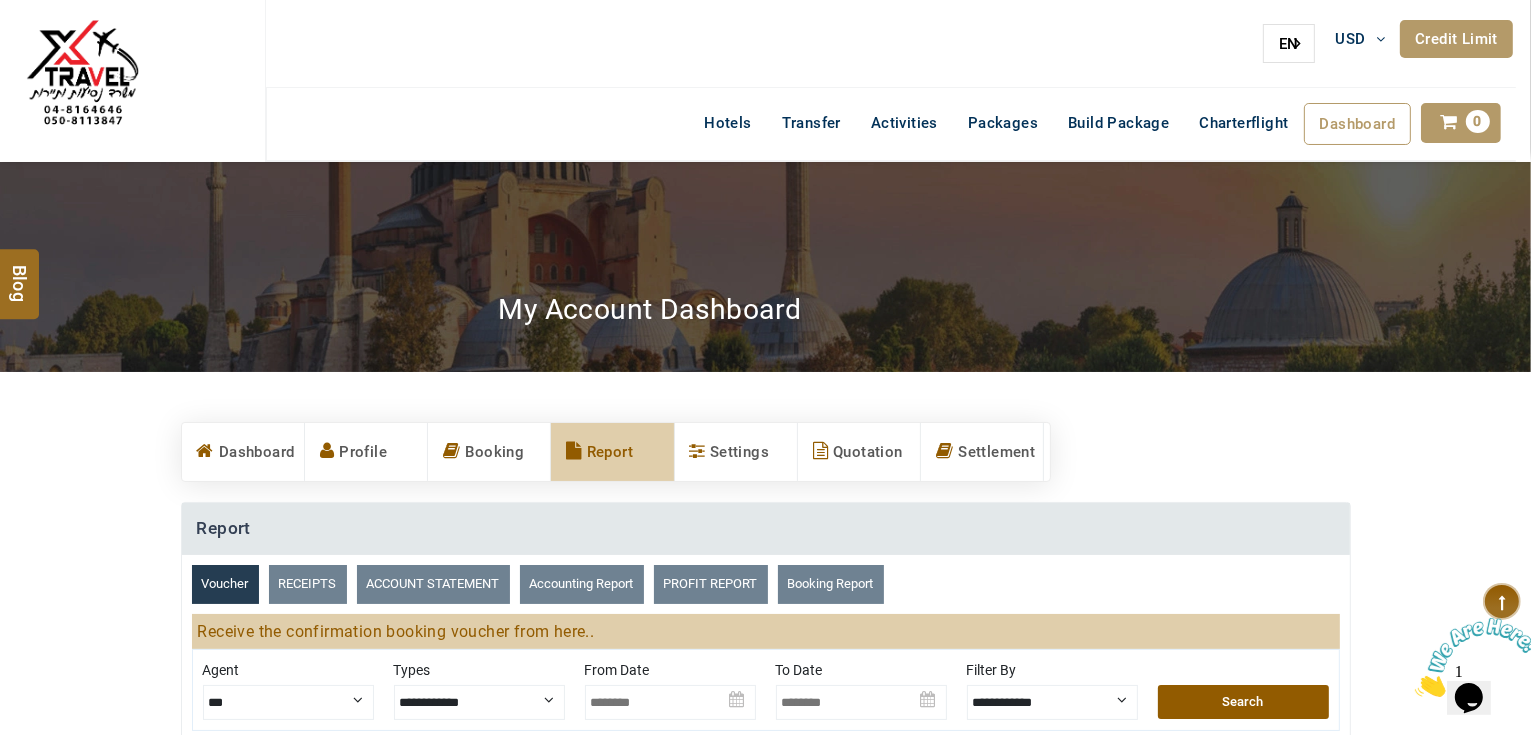 scroll, scrollTop: 240, scrollLeft: 0, axis: vertical 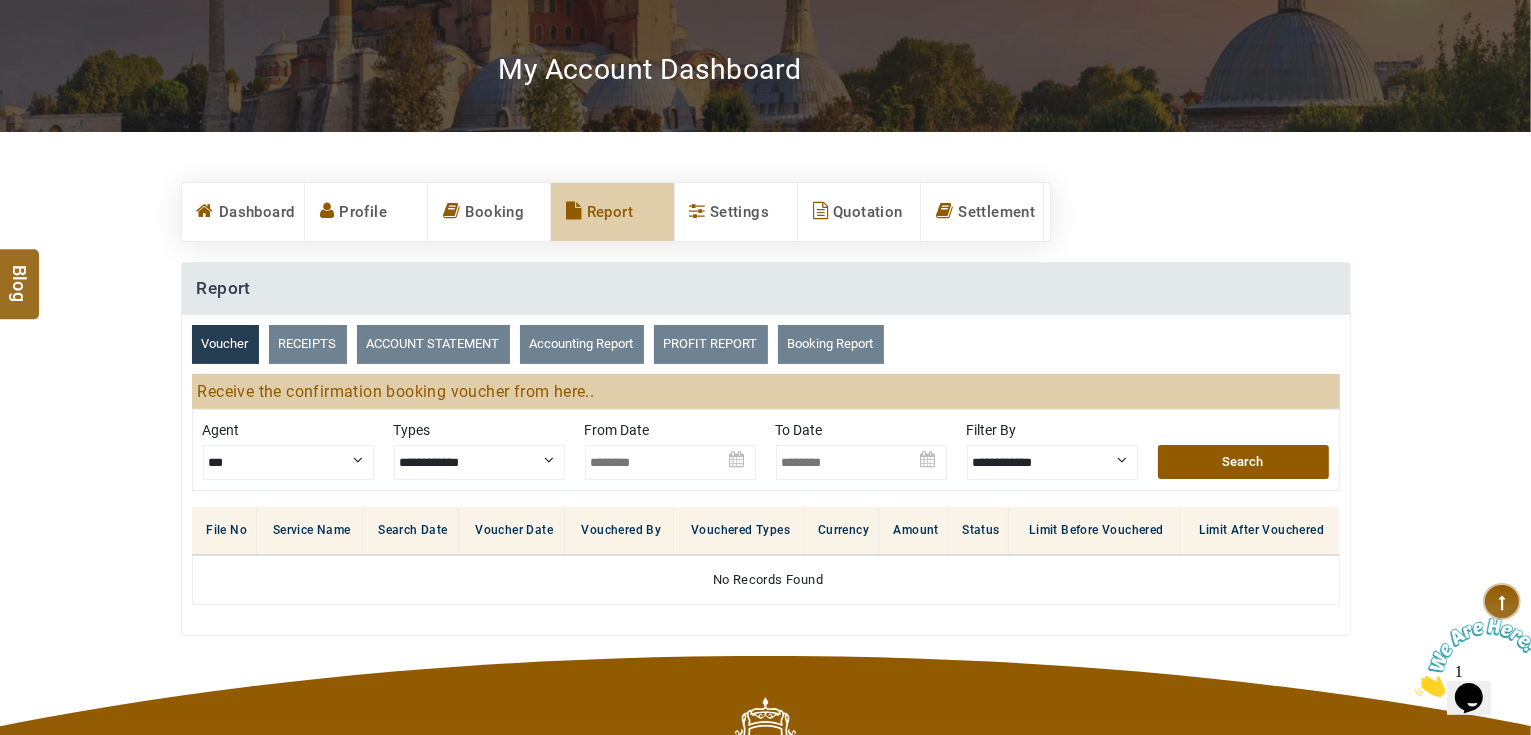 click on "RECEIPTS" at bounding box center (308, 344) 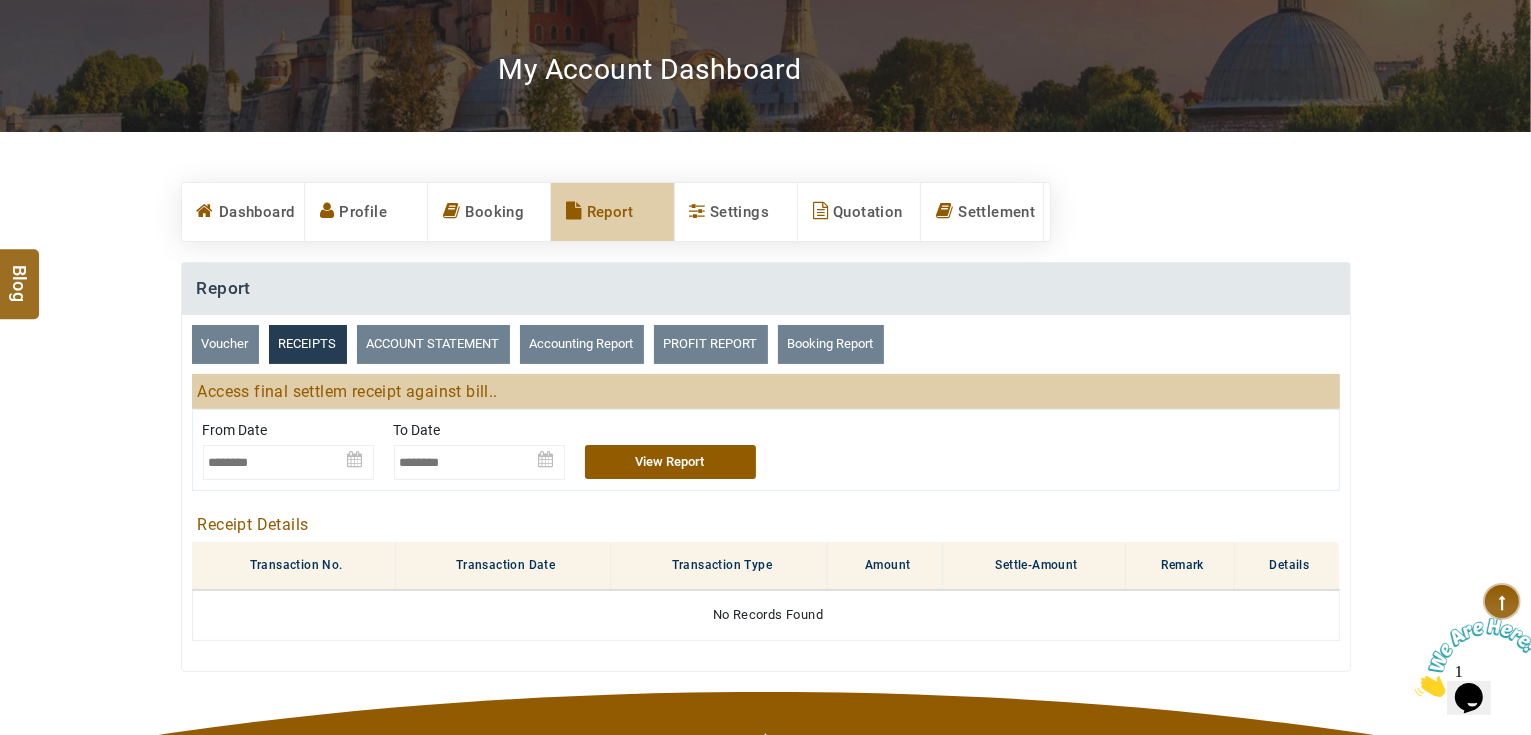 click on "**********" at bounding box center [766, 493] 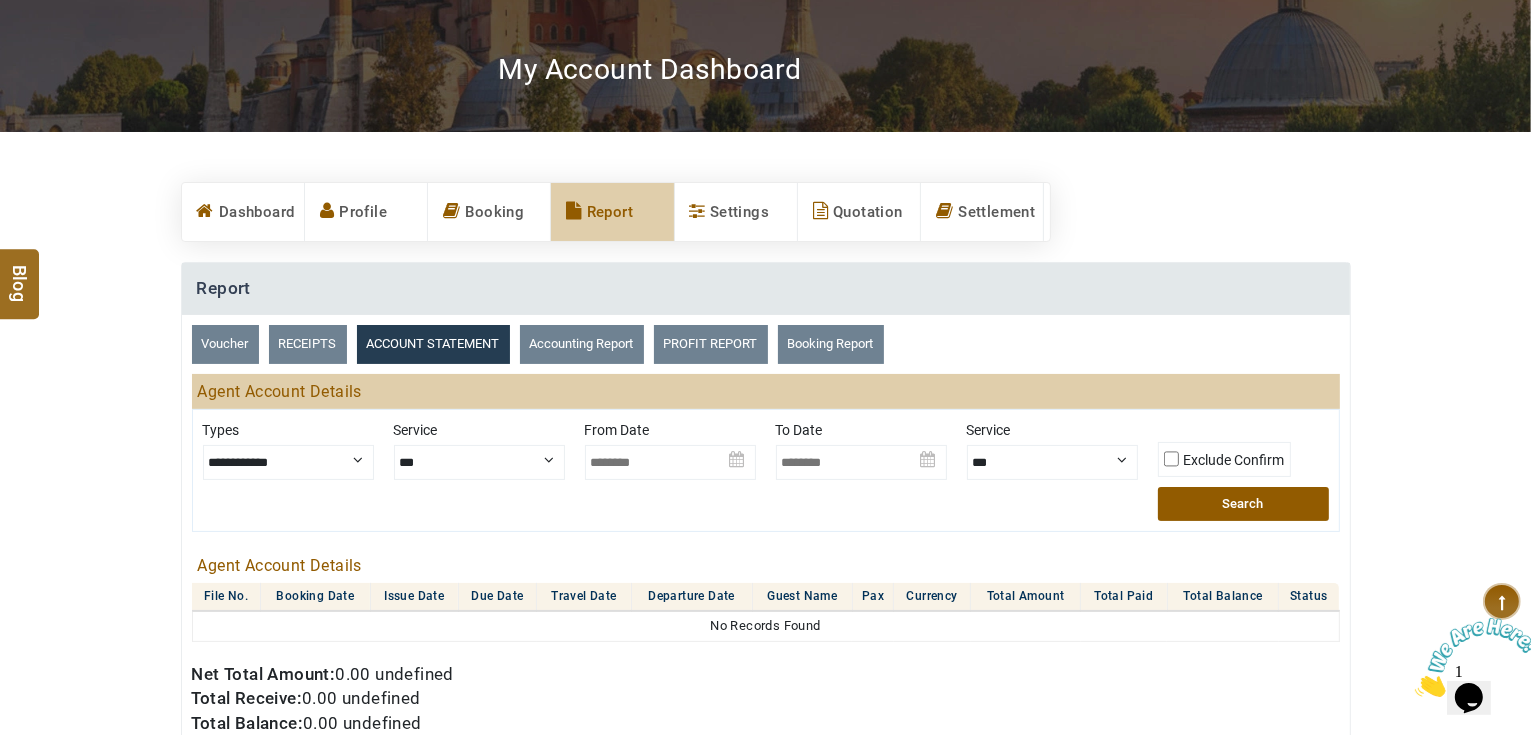 click on "**********" at bounding box center (288, 462) 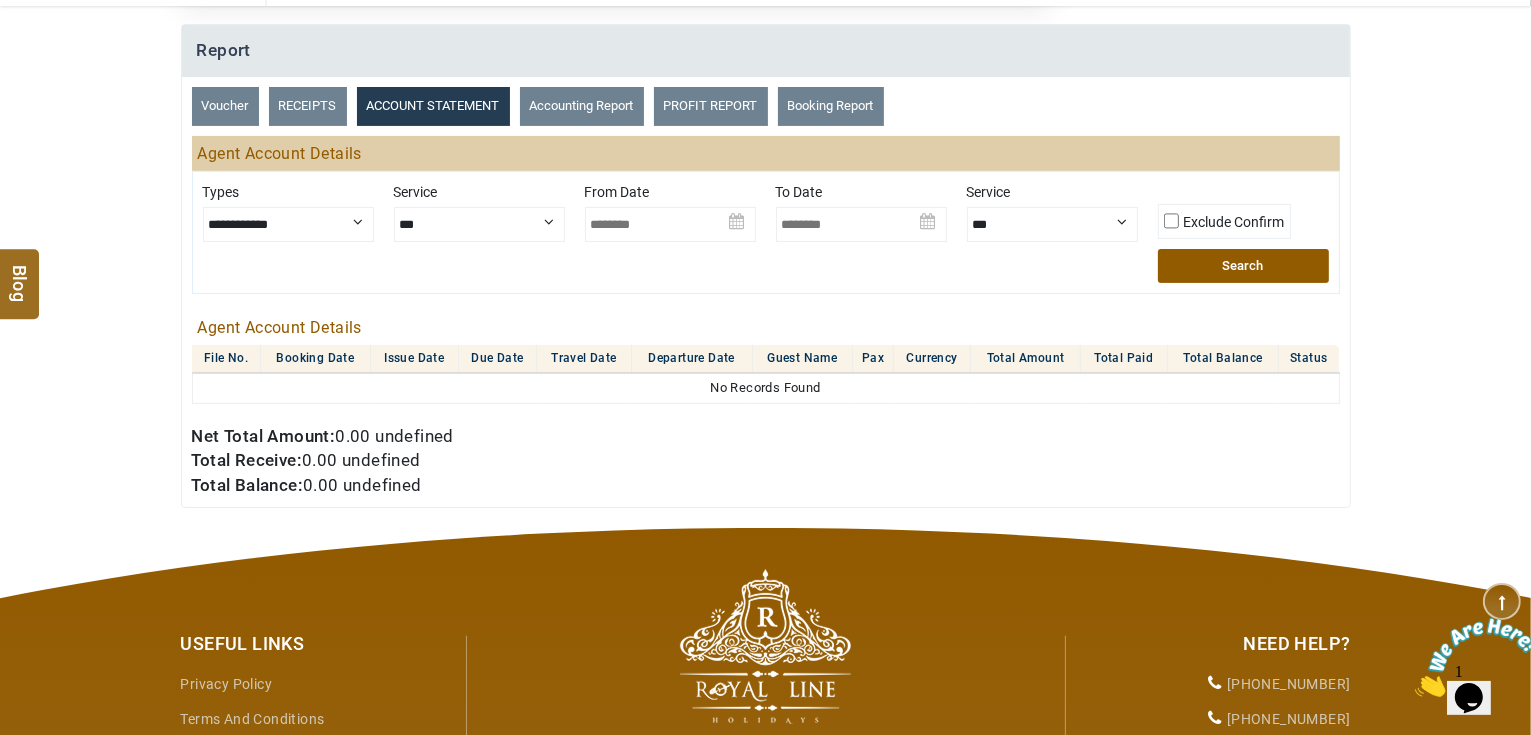 scroll, scrollTop: 480, scrollLeft: 0, axis: vertical 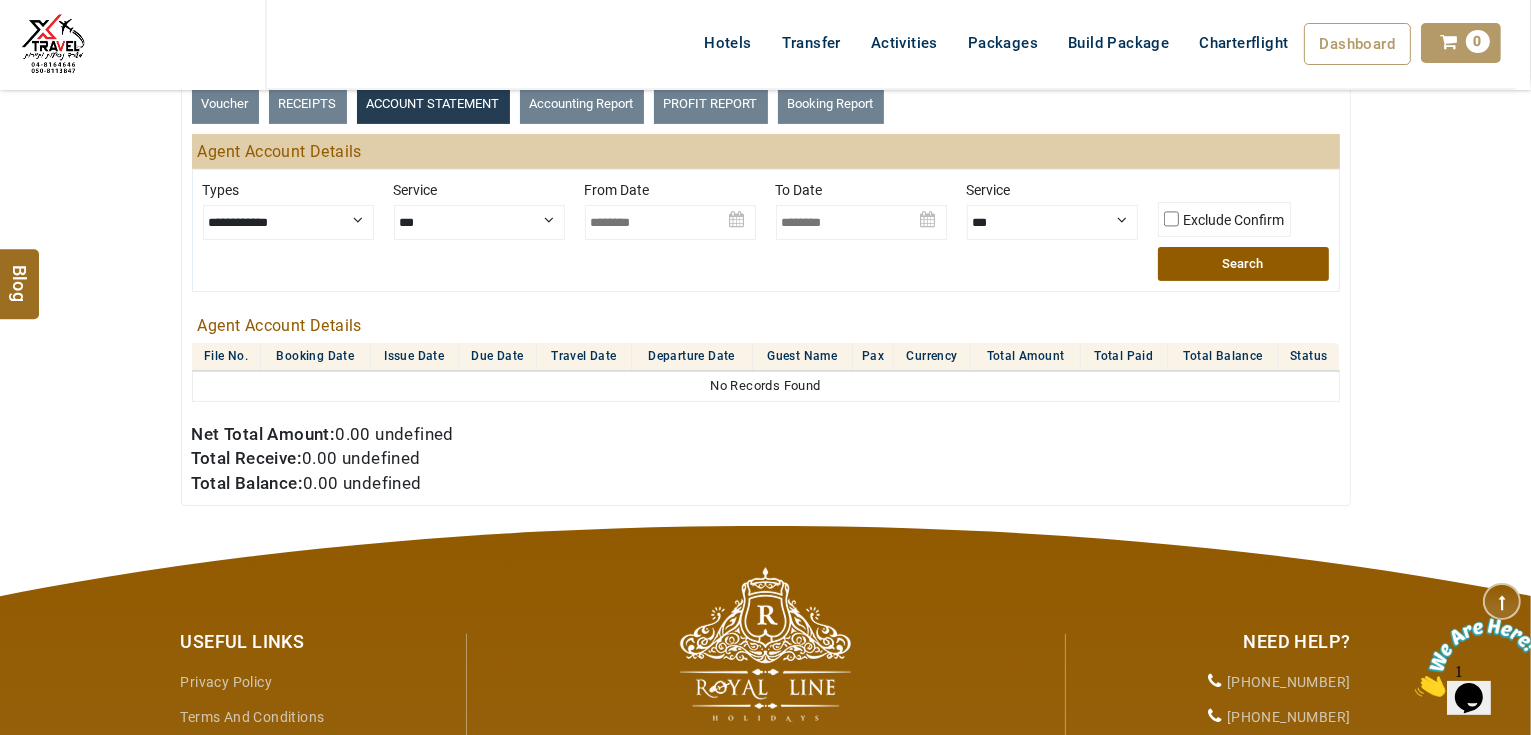 click at bounding box center [670, 215] 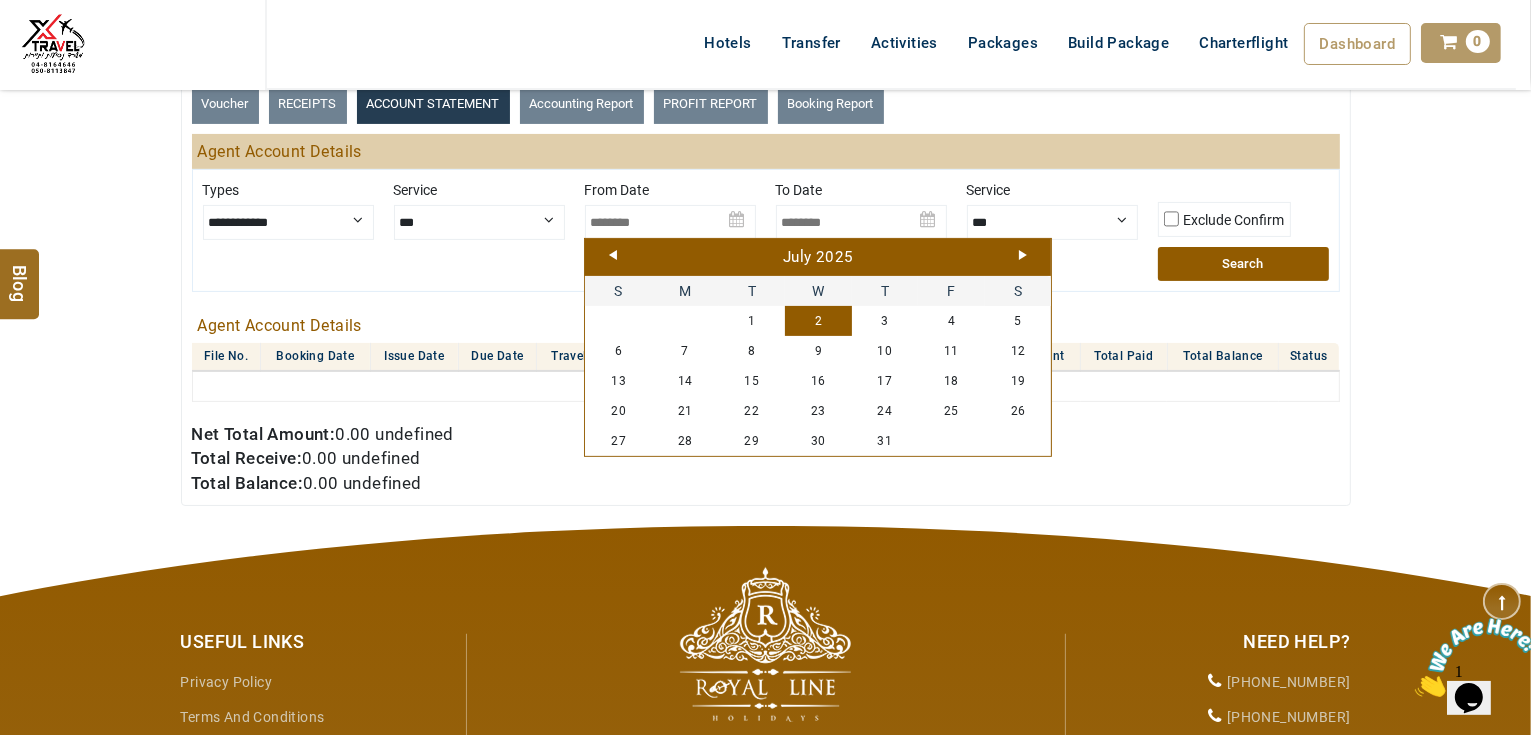 click on "Prev" at bounding box center [613, 255] 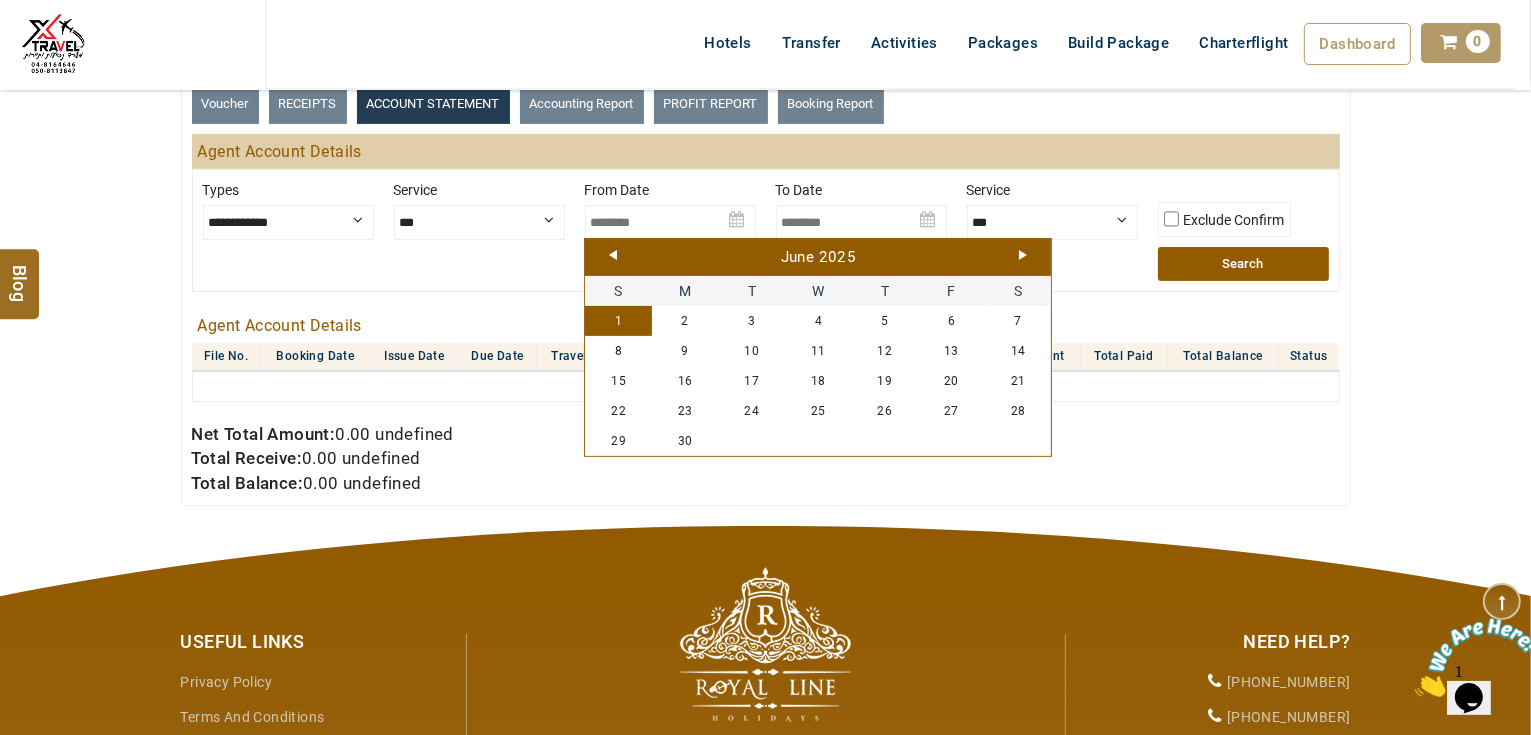 click on "1" at bounding box center [618, 321] 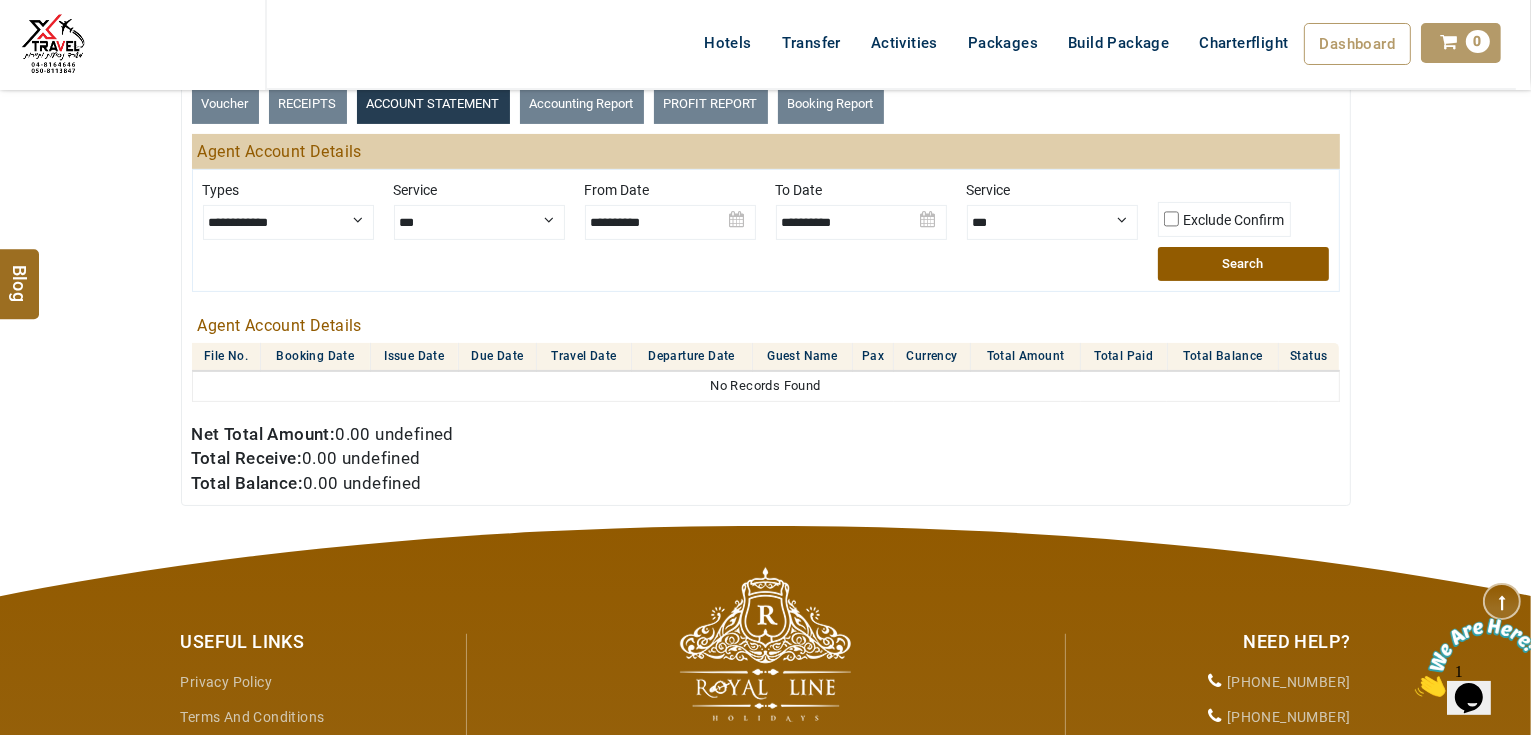 click on "Search" at bounding box center (1243, 264) 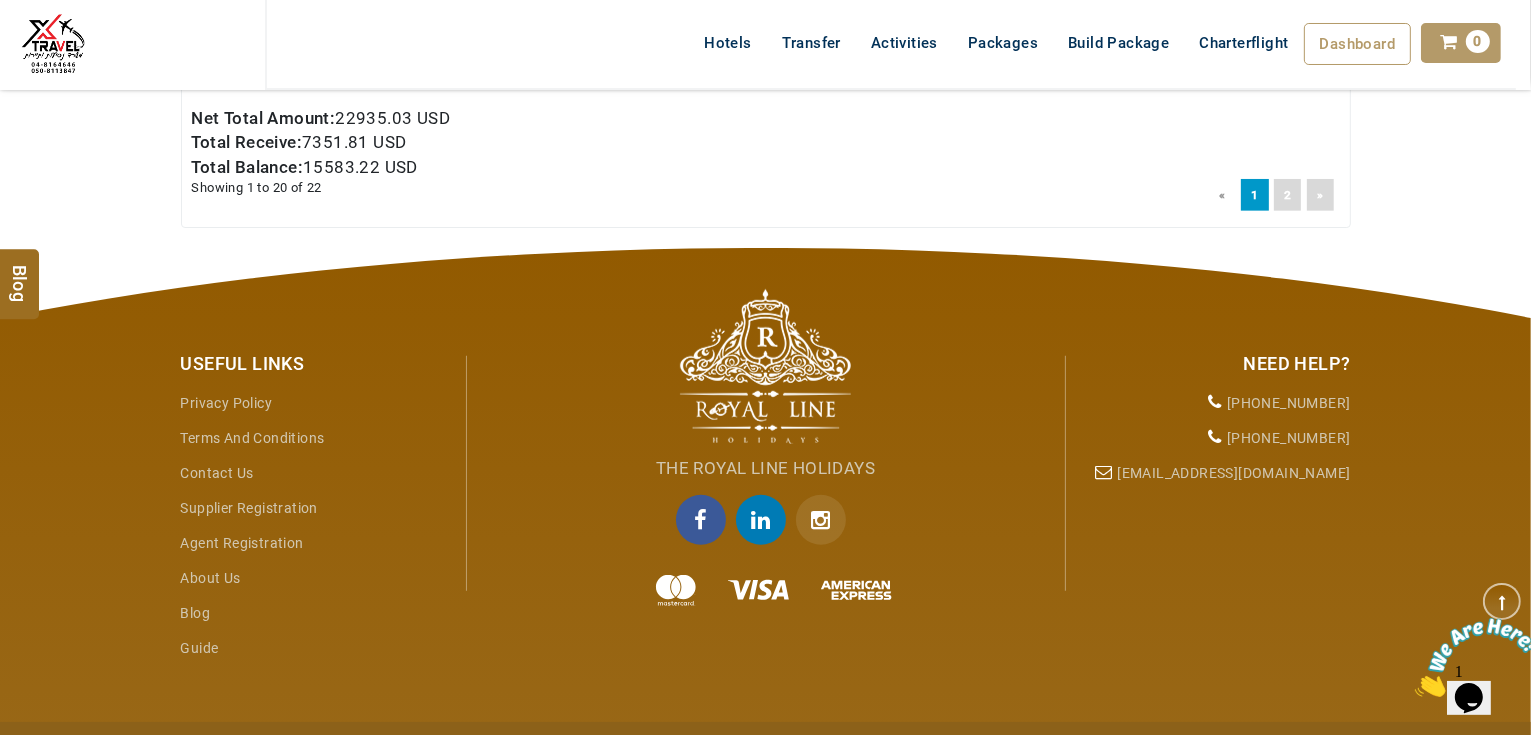 scroll, scrollTop: 1680, scrollLeft: 0, axis: vertical 